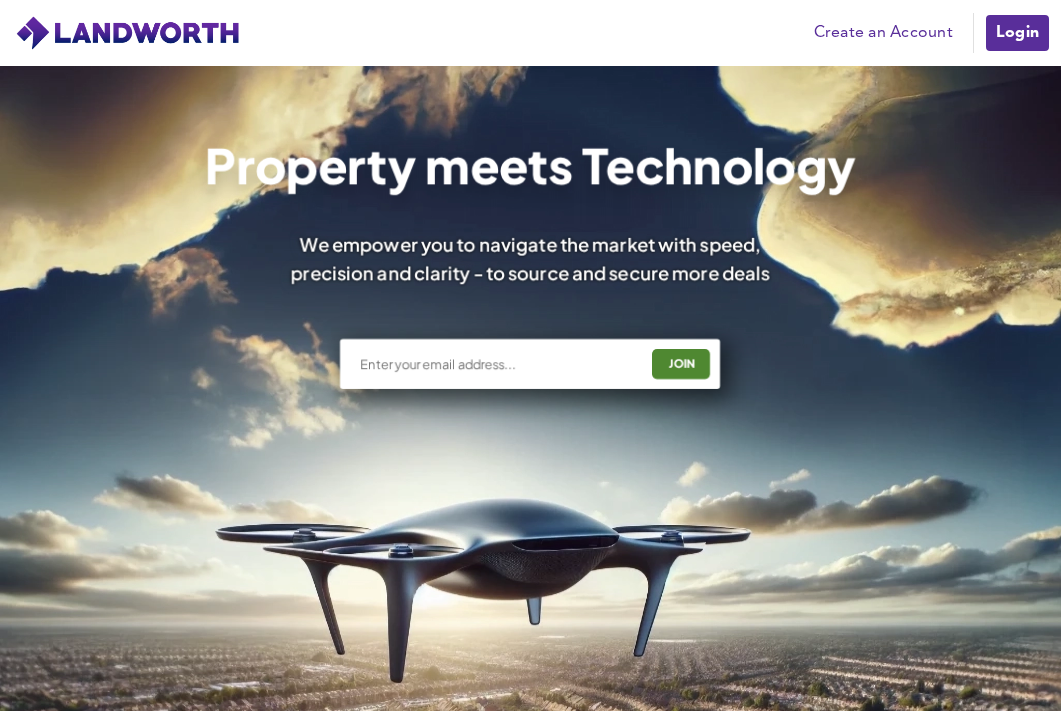 scroll, scrollTop: 0, scrollLeft: 0, axis: both 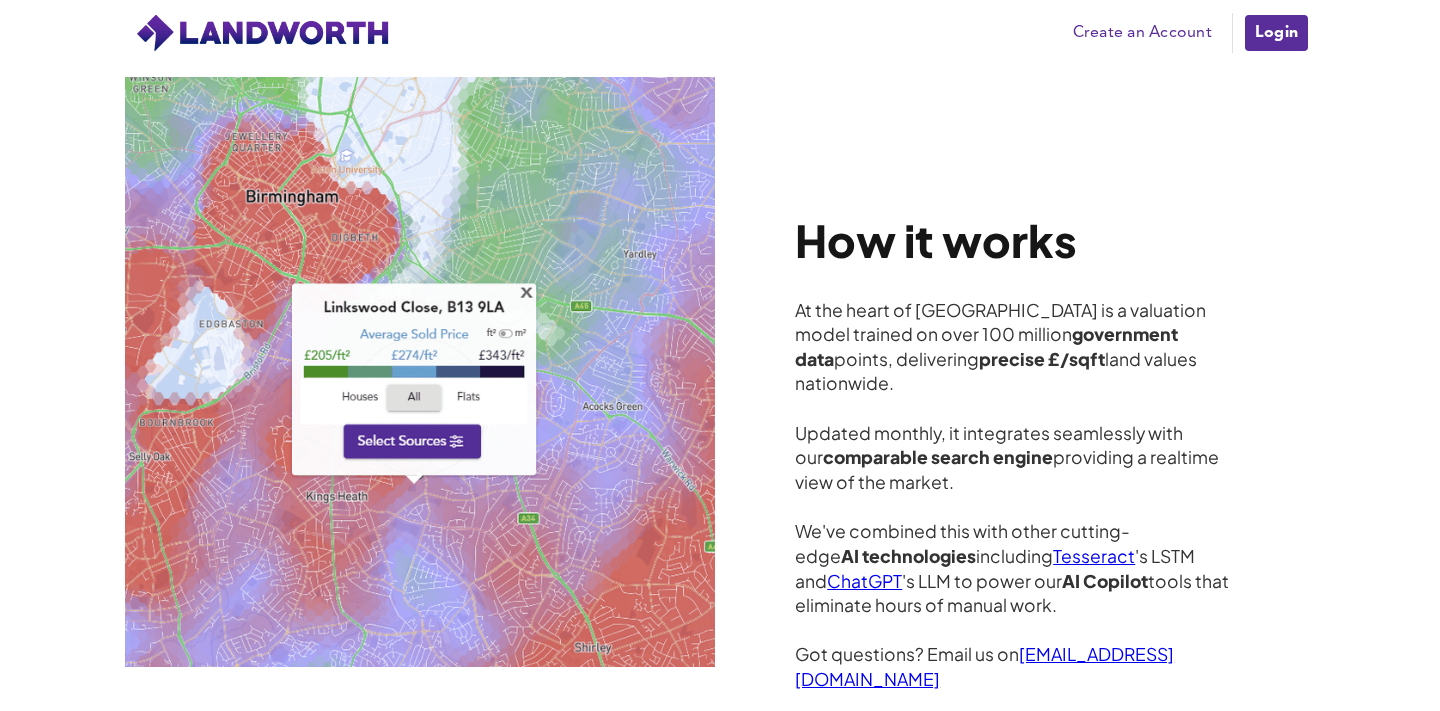 click on "Tesseract" at bounding box center [1094, 556] 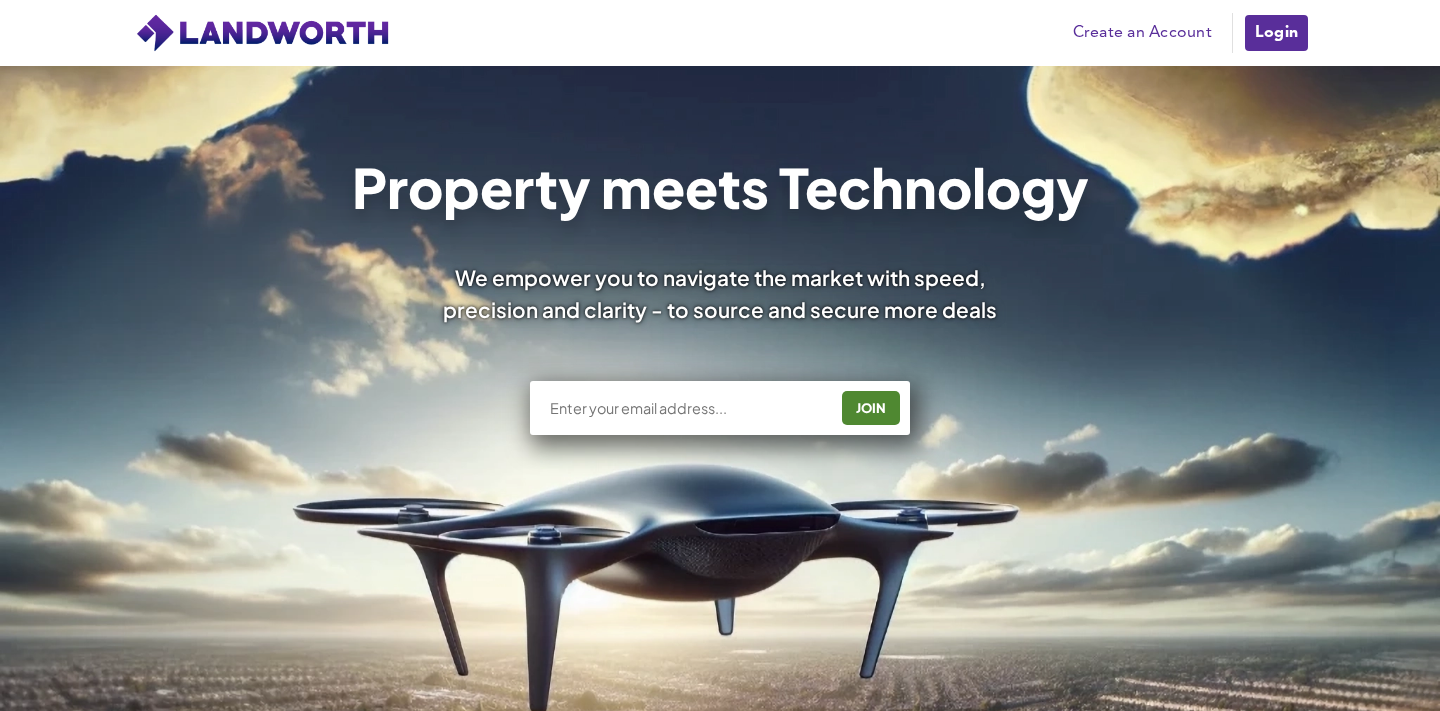 scroll, scrollTop: 0, scrollLeft: 0, axis: both 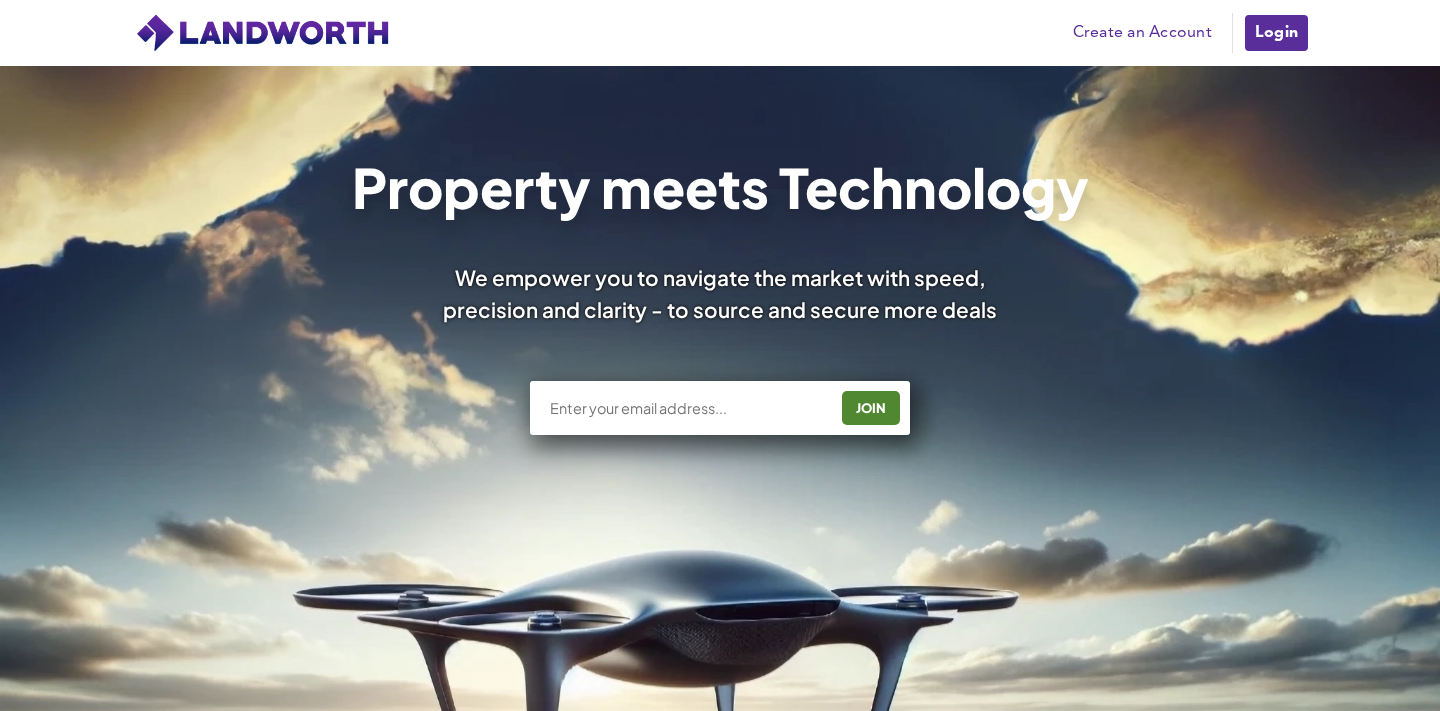 click on "Login" at bounding box center [1276, 33] 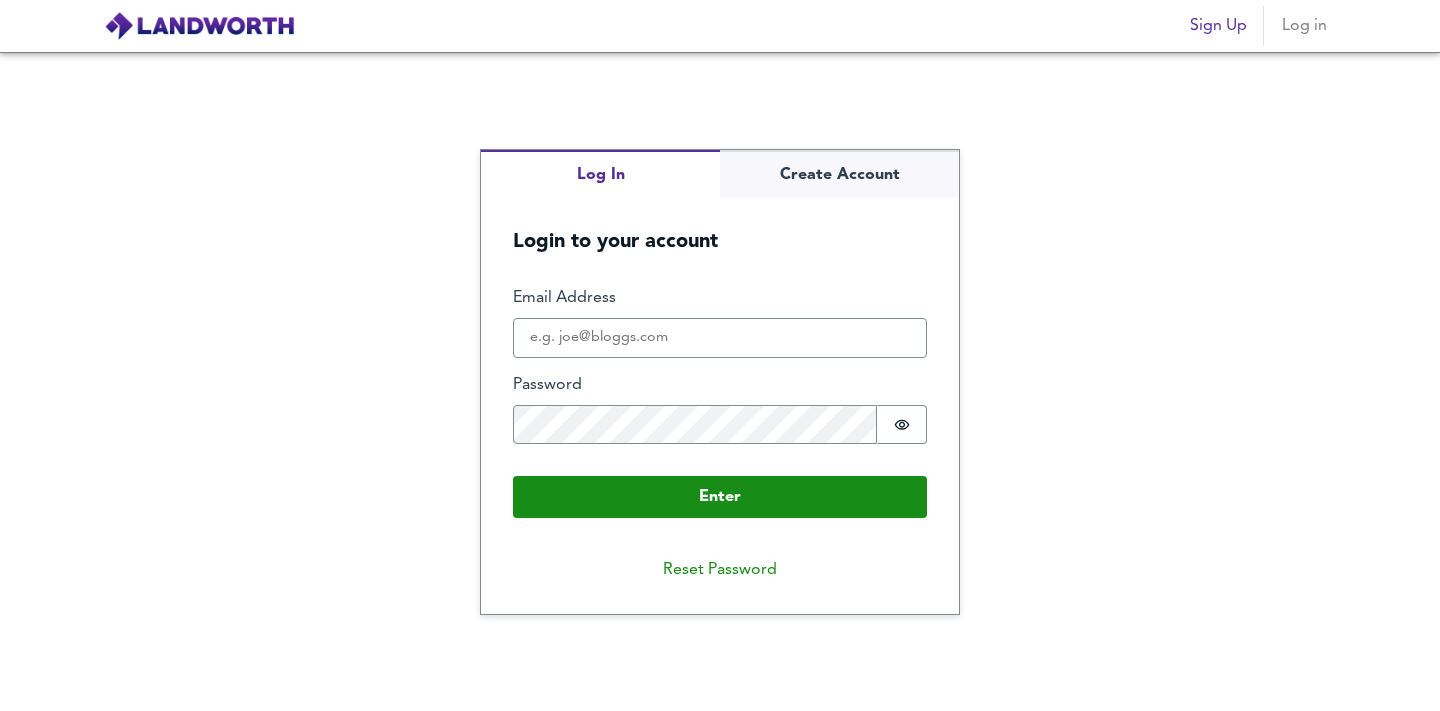 scroll, scrollTop: 0, scrollLeft: 0, axis: both 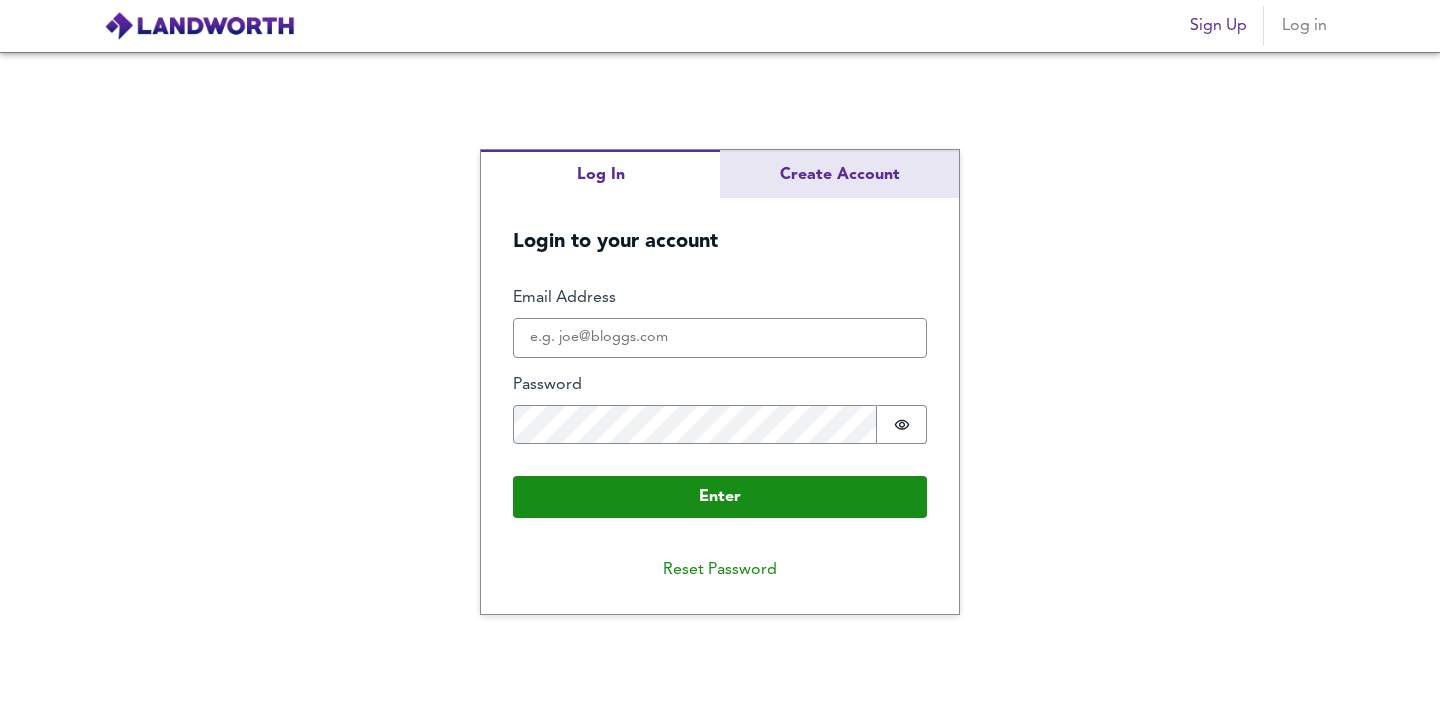click on "Log In Create Account Login to your account Enter Email Address Password Password is hidden Buffer Enter Reset Password" at bounding box center [720, 382] 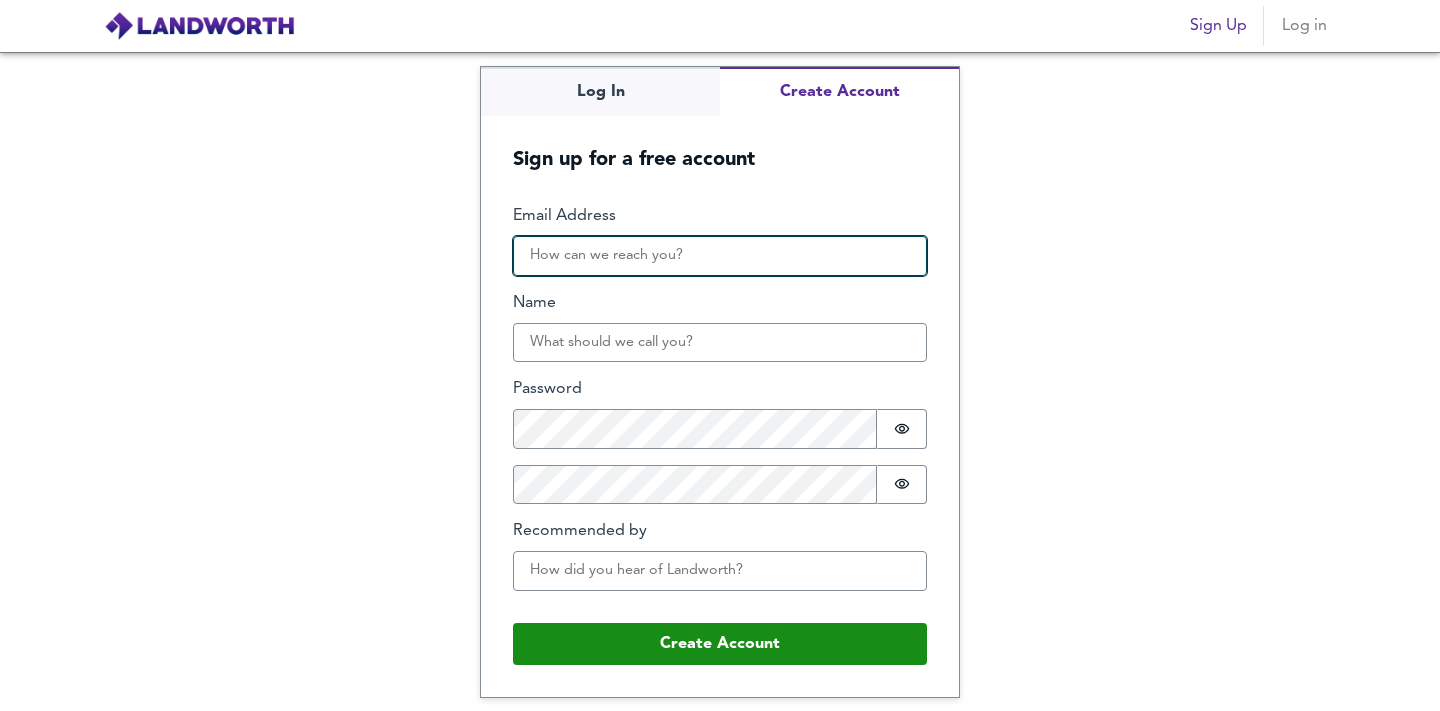 click on "Email Address" at bounding box center (720, 256) 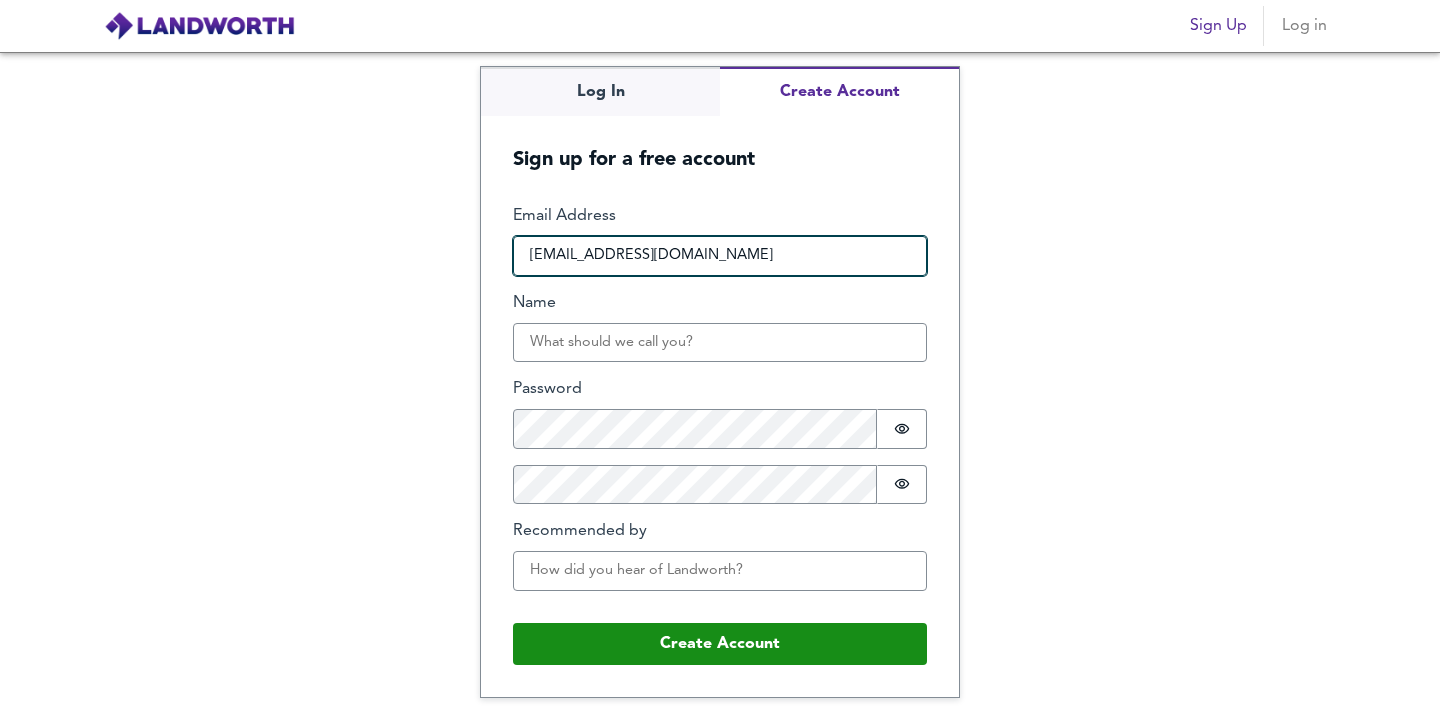 type on "pulidostellabatti@gmail.com" 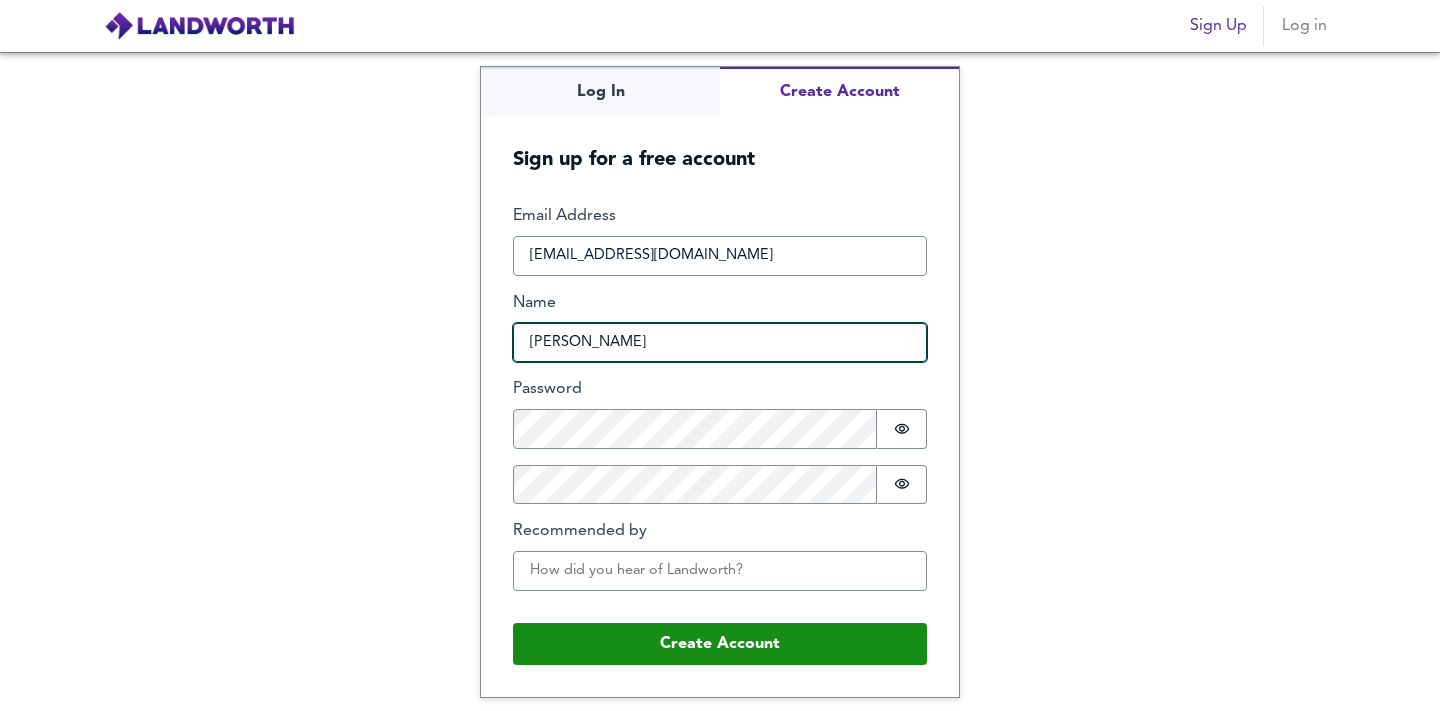 type on "Andres" 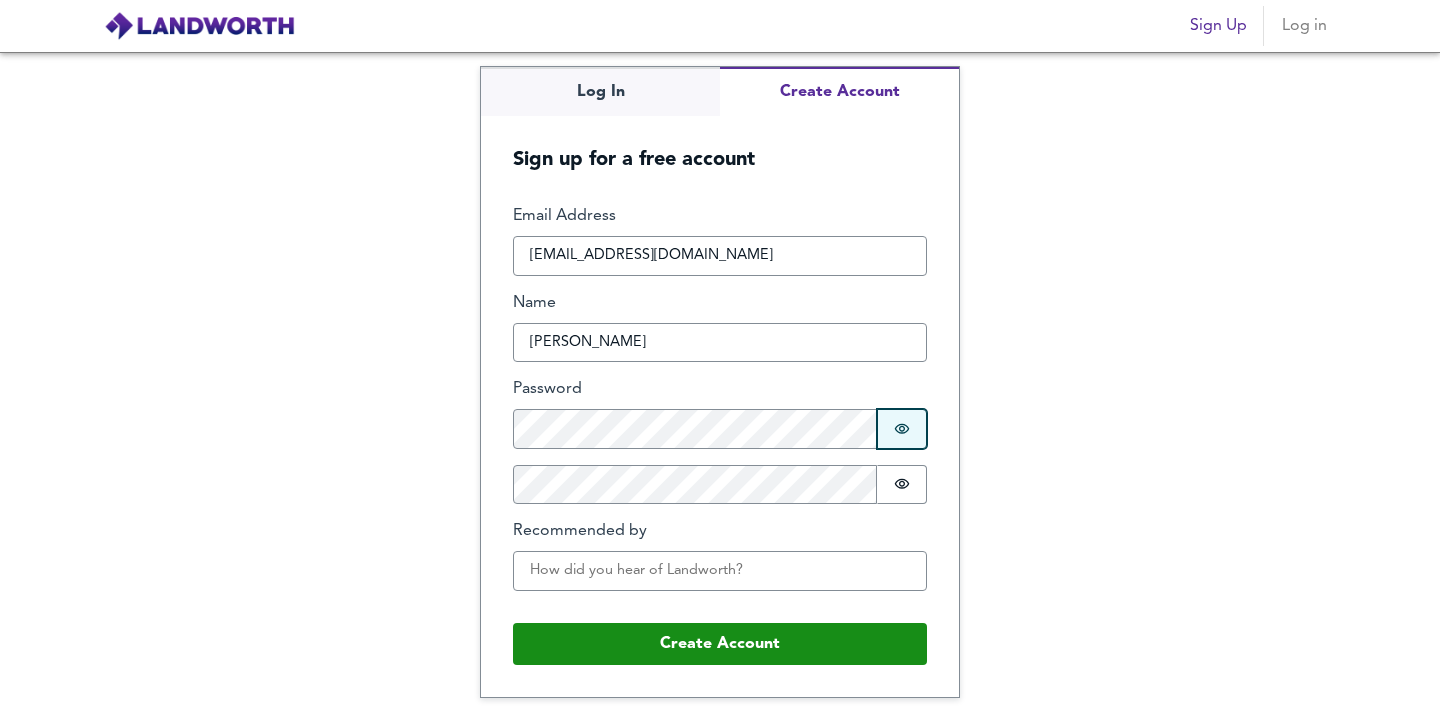 click on "Password is hidden" at bounding box center [902, 429] 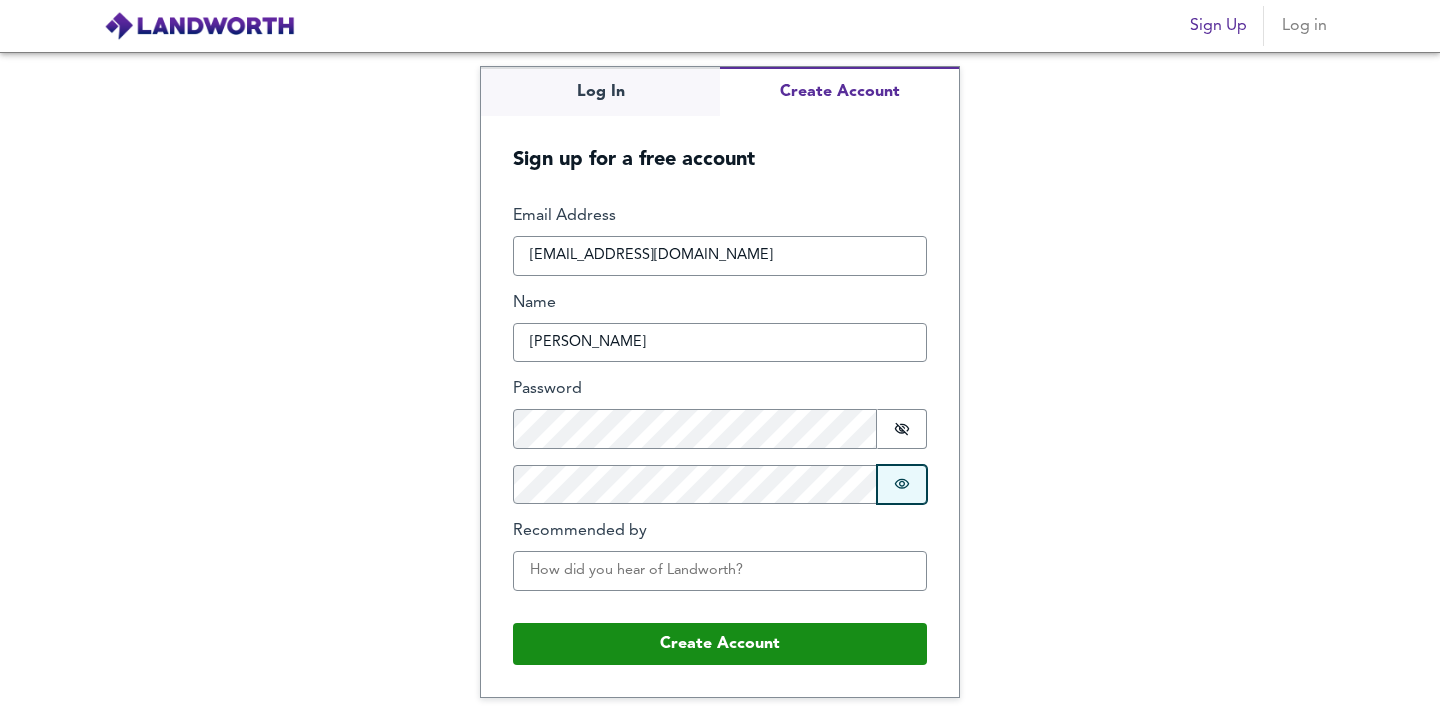 click 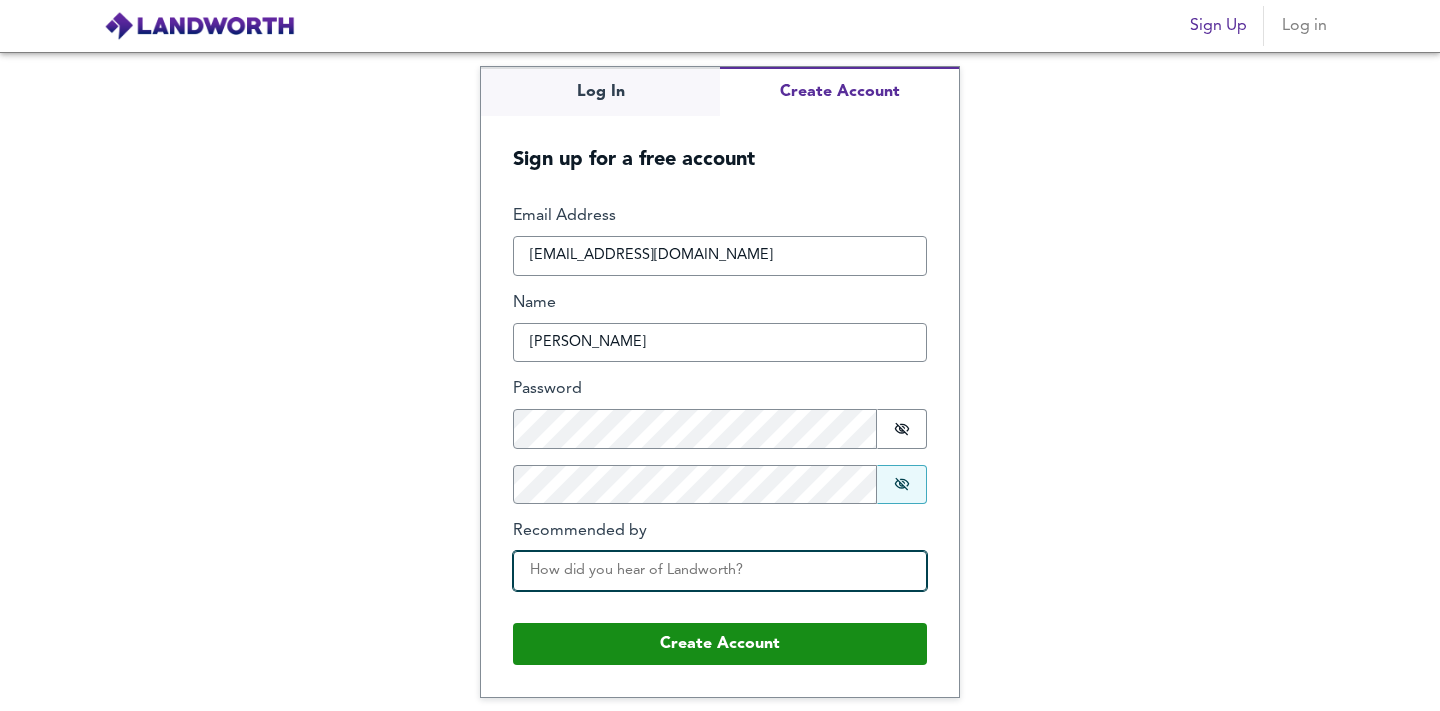 click on "Recommended by" at bounding box center (720, 571) 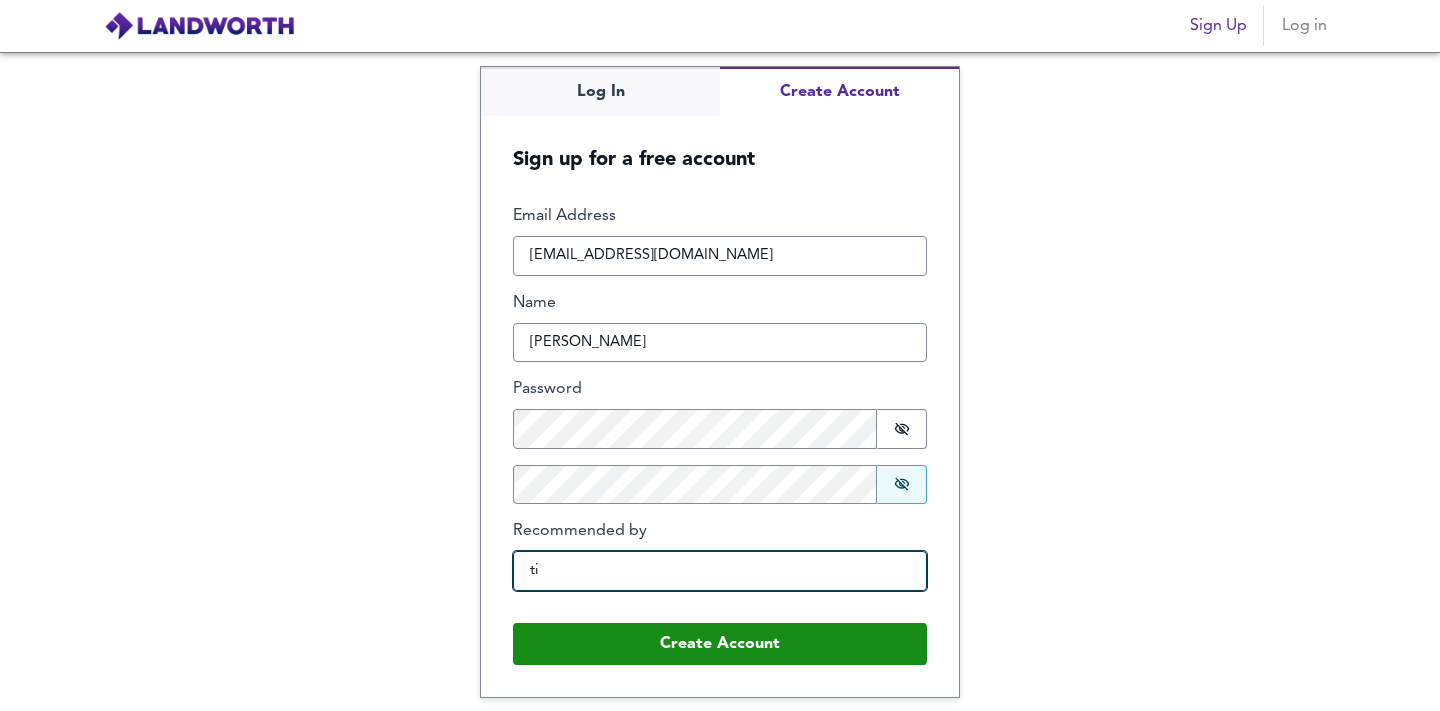 type on "t" 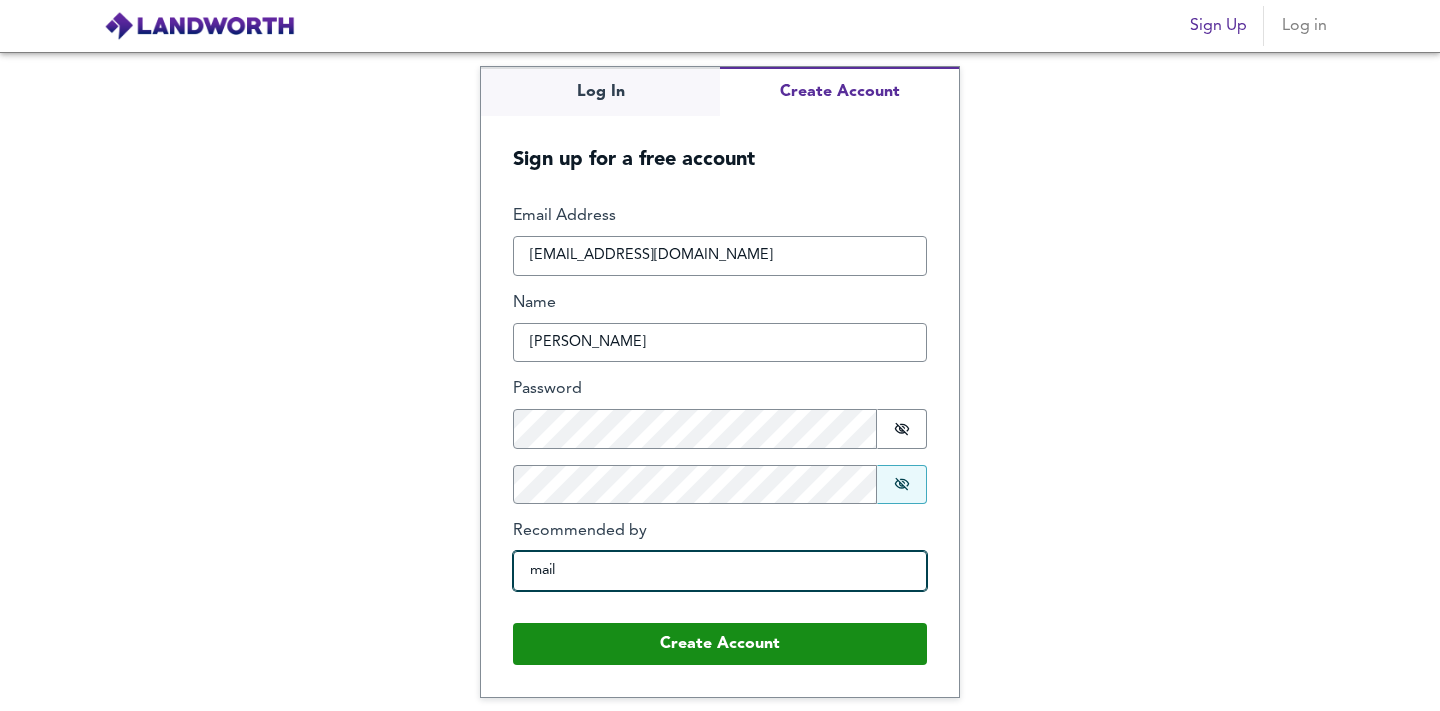 type on "mail" 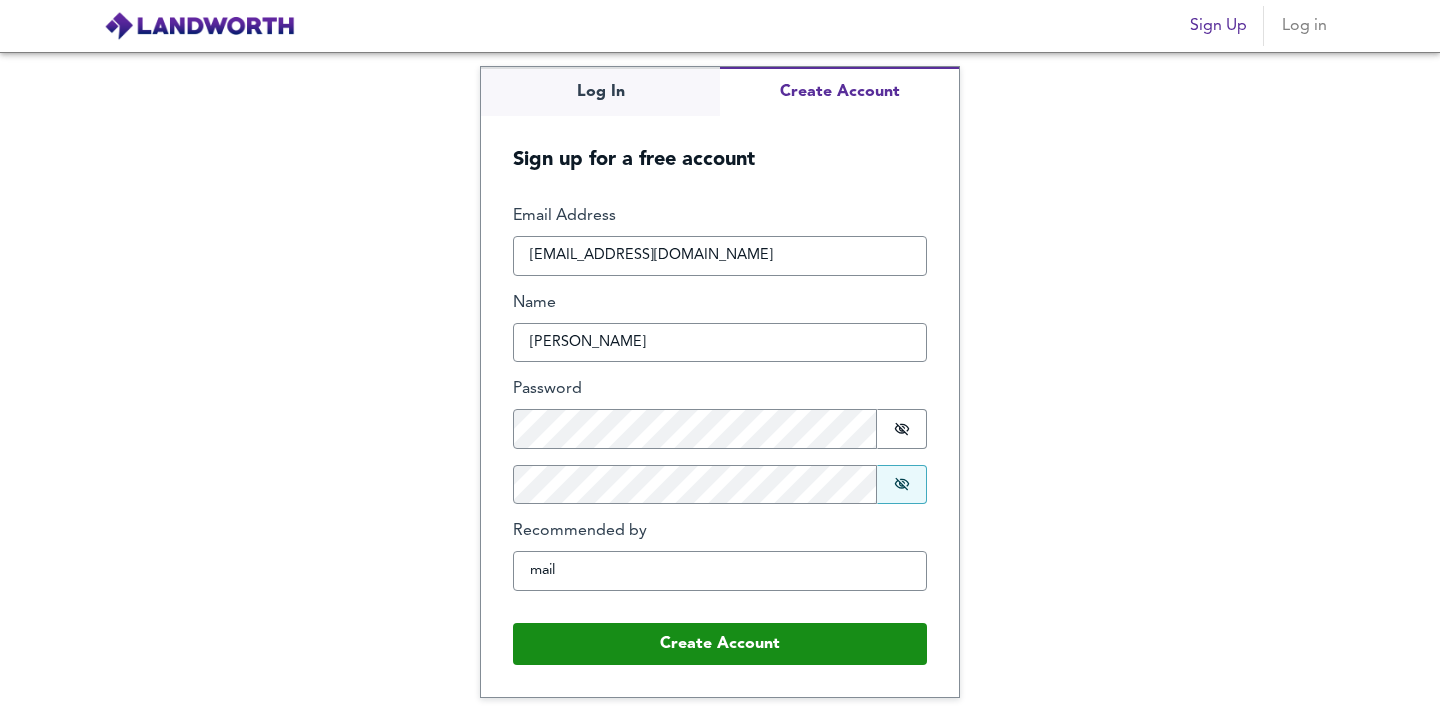 click on "Email Address pulidostellabatti@gmail.com Name Andres Password Password is shown Confirm Password Password is shown Recommended by mail Buffer Create Account" at bounding box center (720, 434) 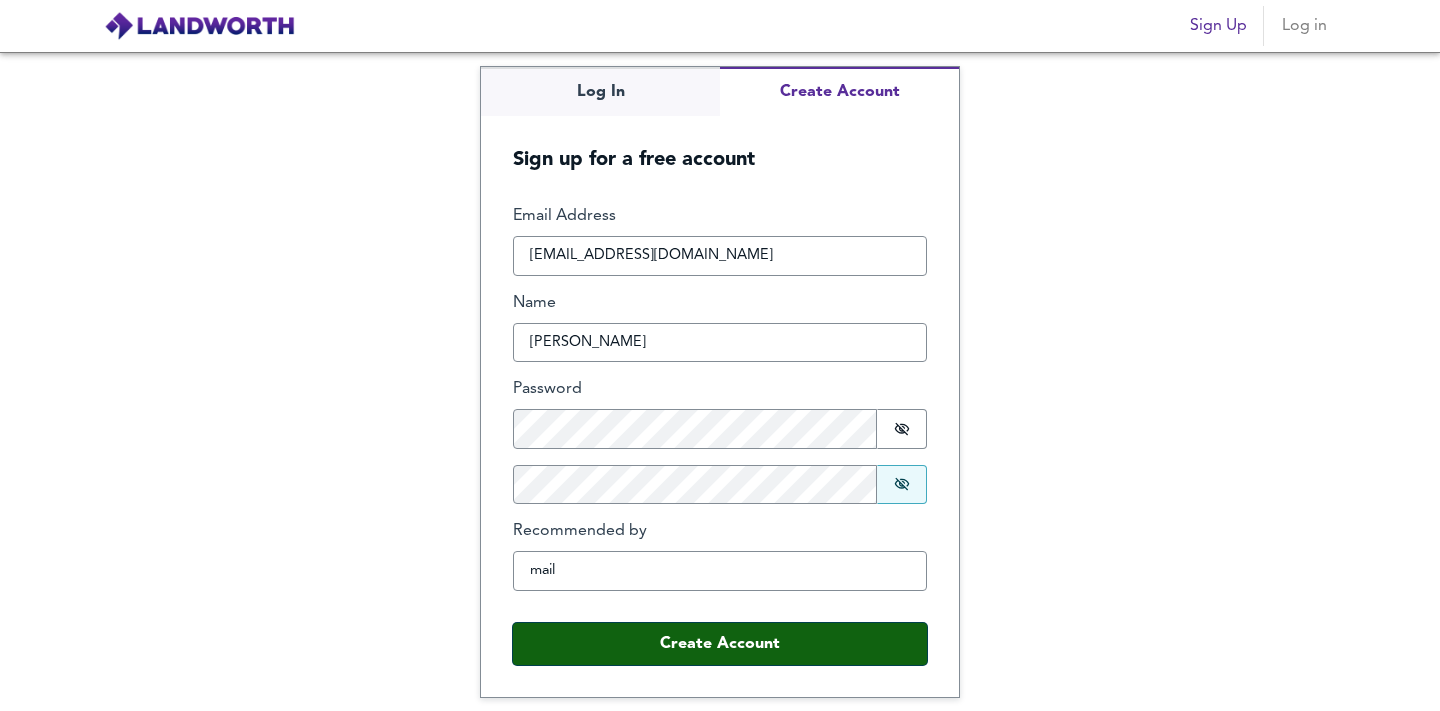 click on "Create Account" at bounding box center [720, 644] 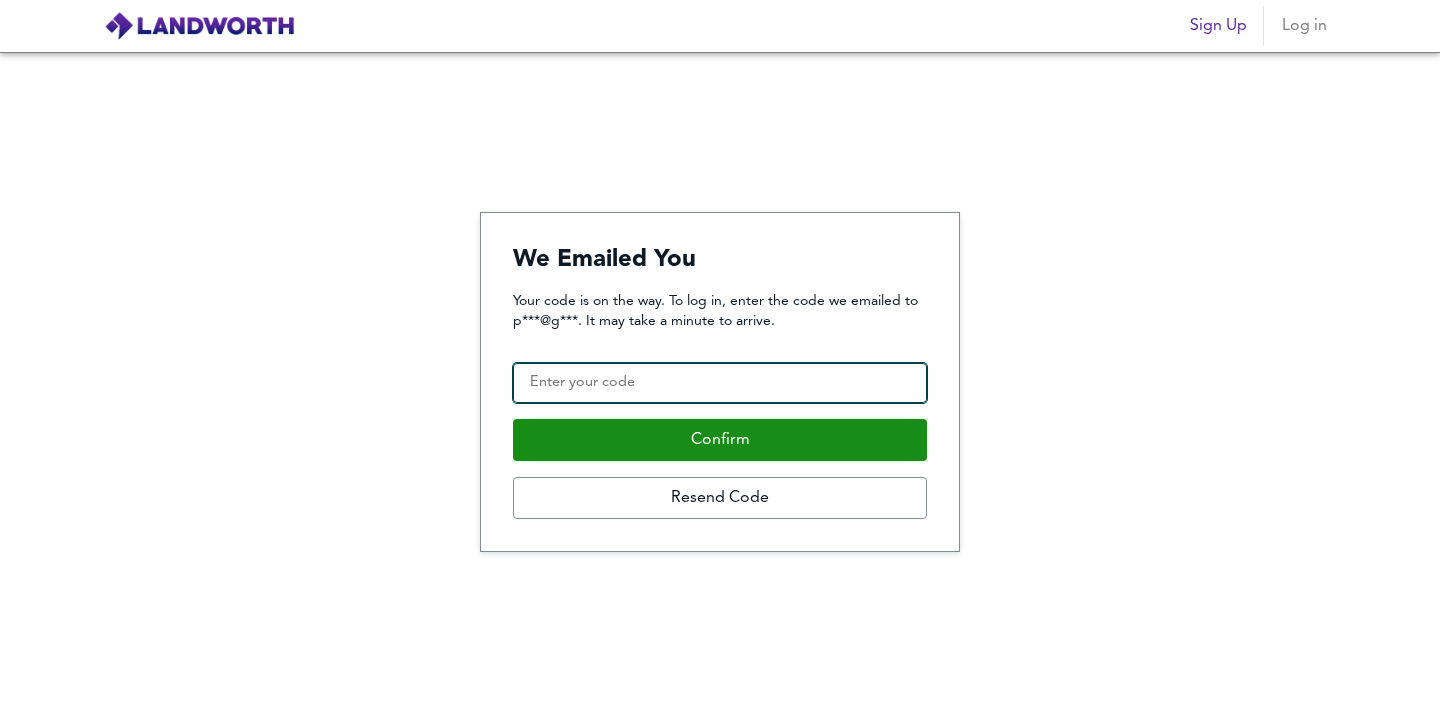 click on "Confirmation Code" at bounding box center [720, 383] 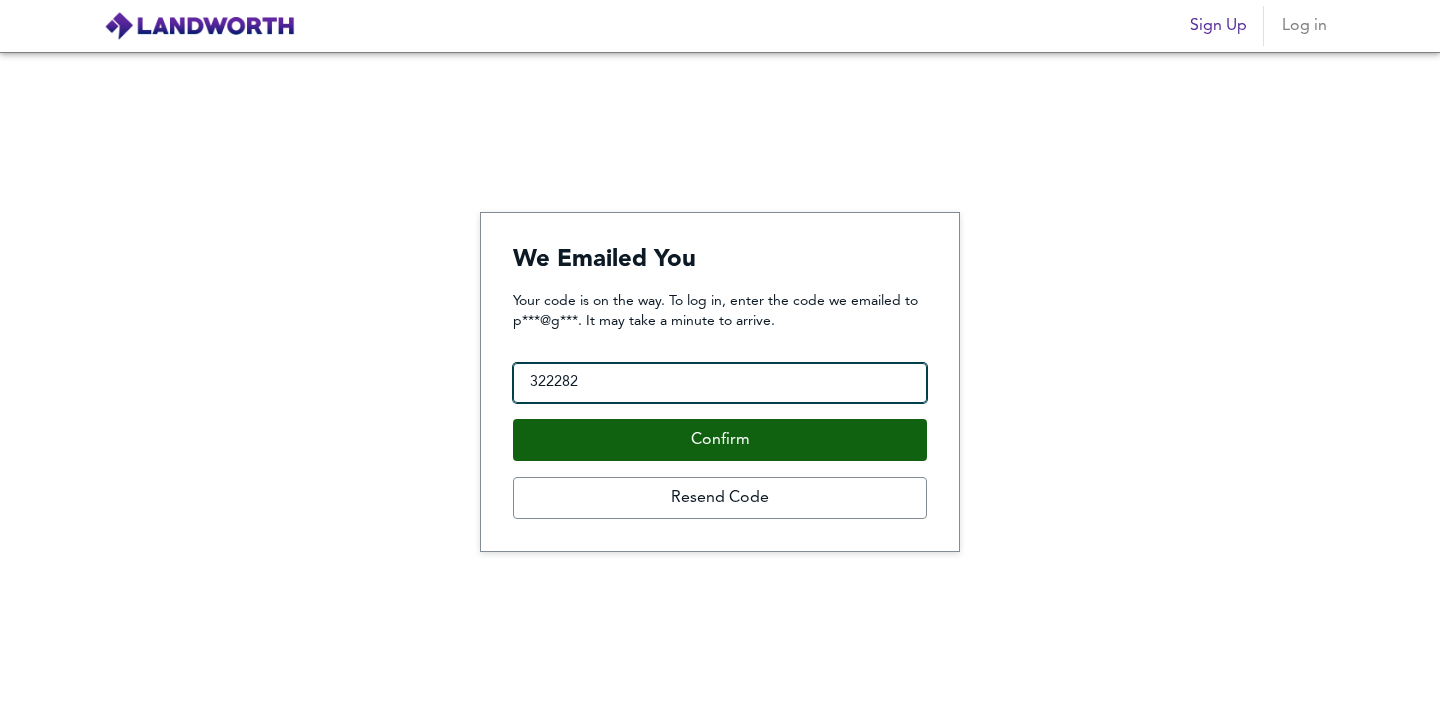 type on "322282" 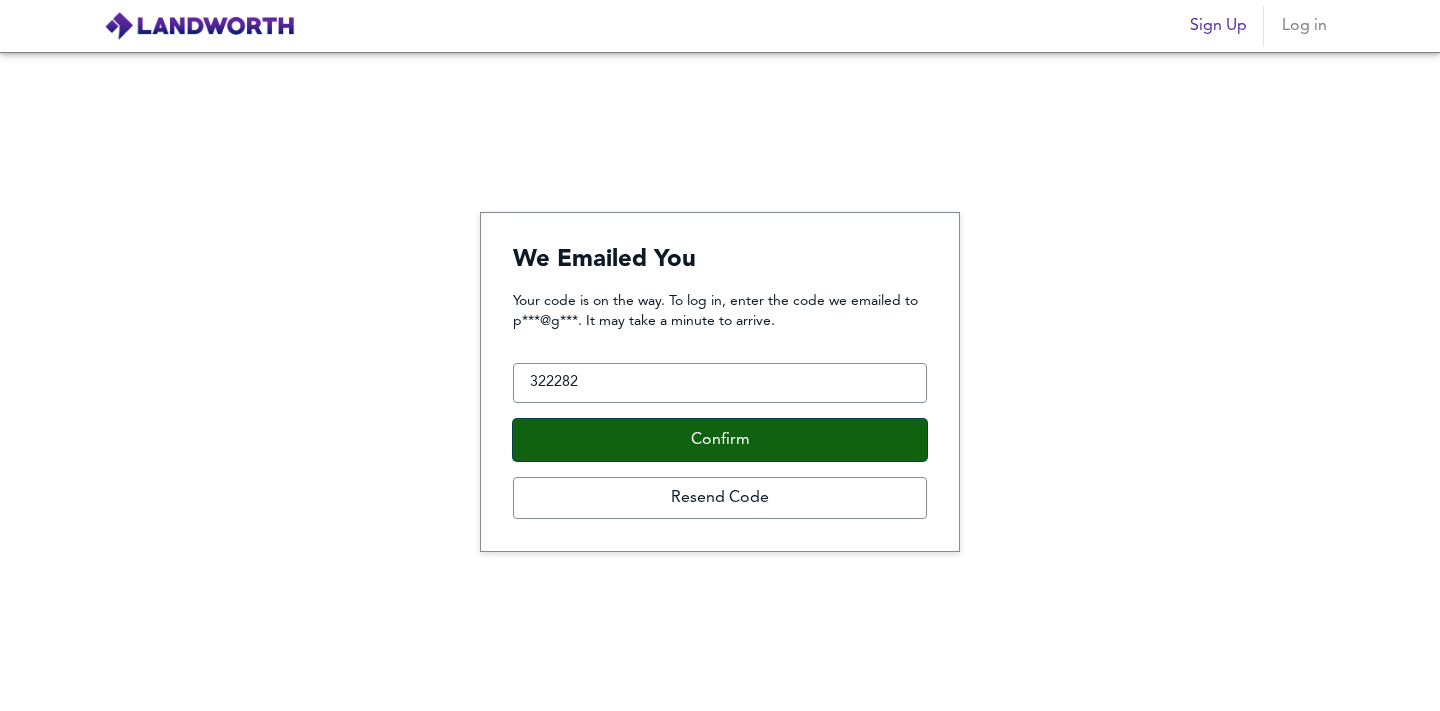click on "Confirm" at bounding box center [720, 440] 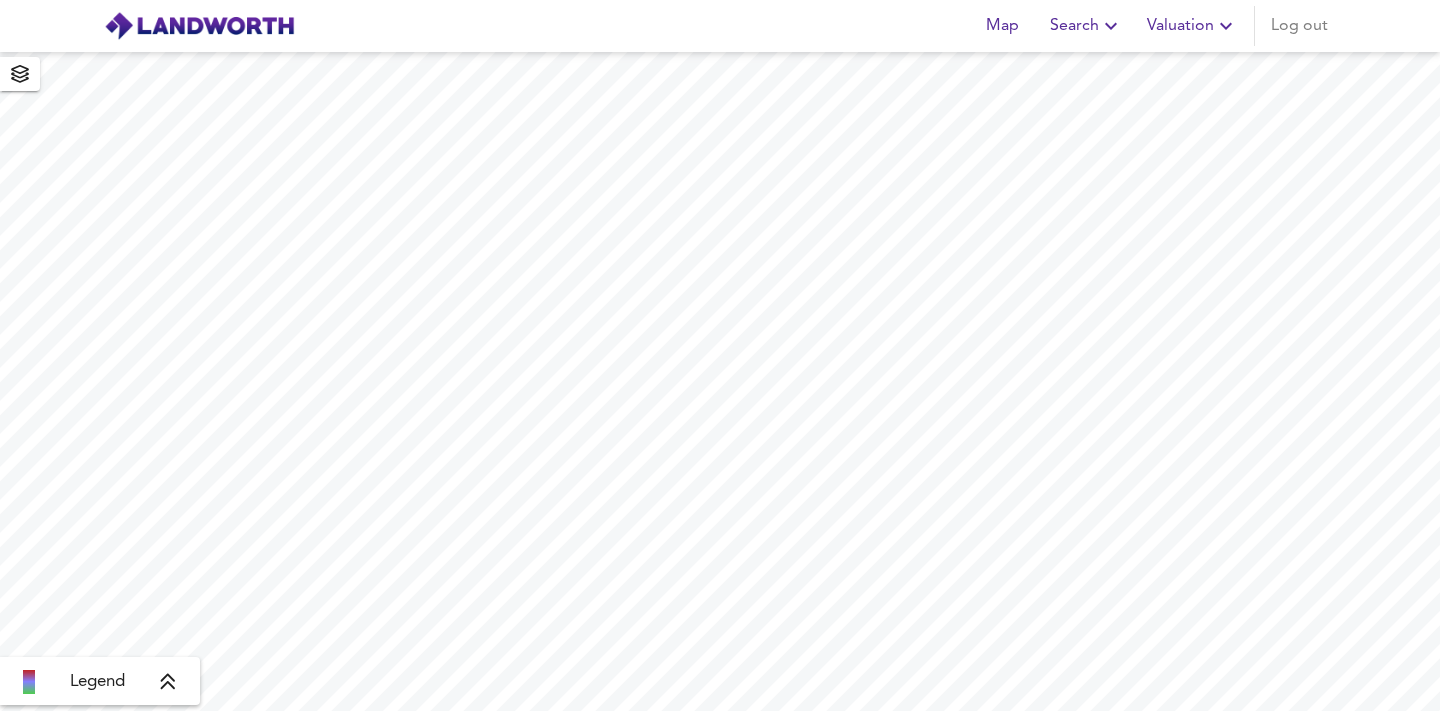 scroll, scrollTop: 0, scrollLeft: 0, axis: both 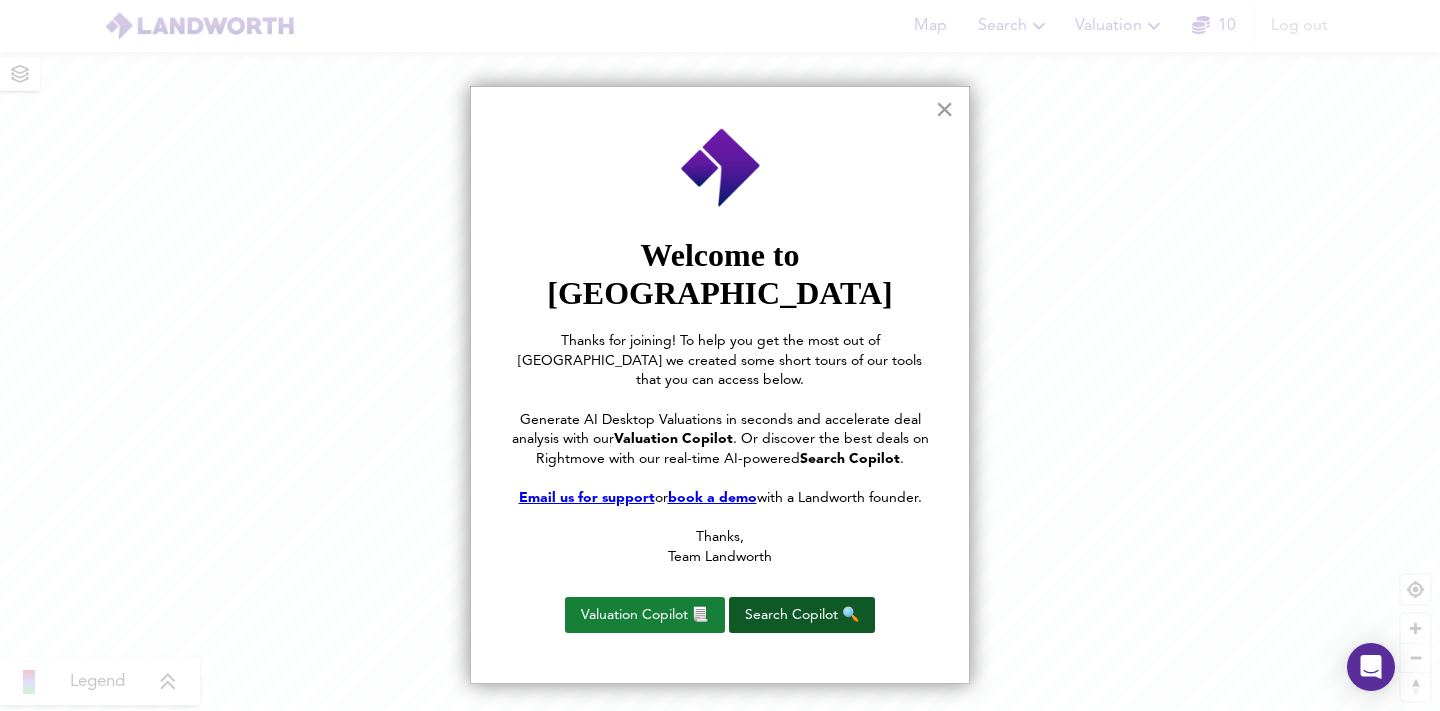 click on "Search Copilot 🔍" at bounding box center (802, 615) 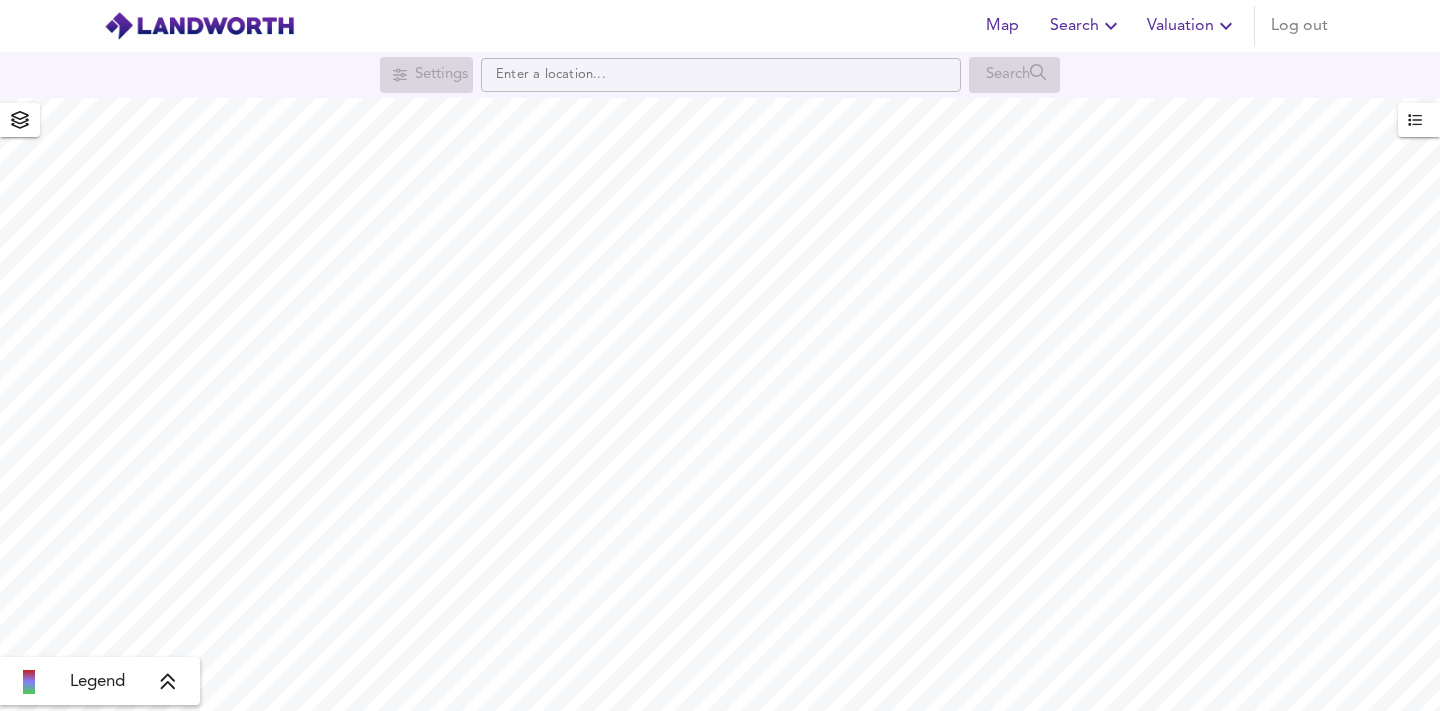 scroll, scrollTop: 0, scrollLeft: 0, axis: both 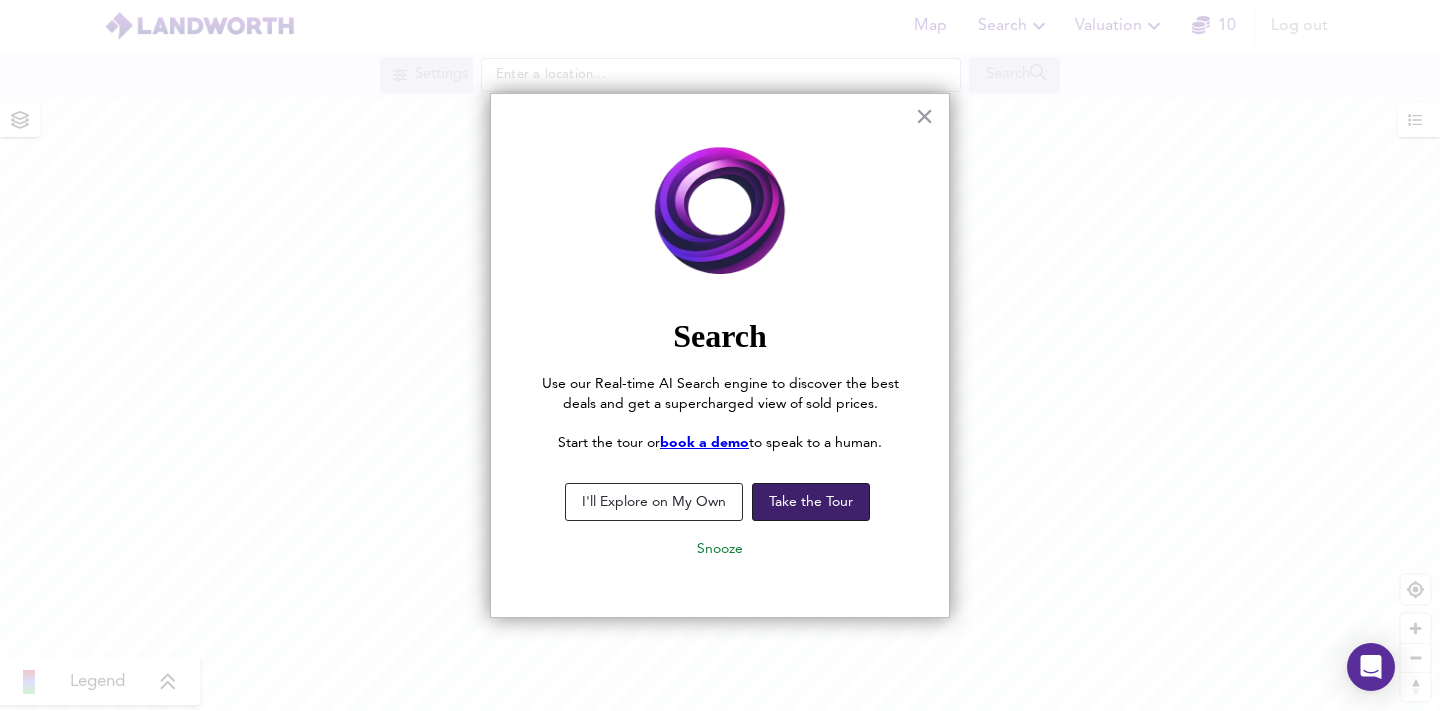 click on "Take the Tour" at bounding box center (811, 502) 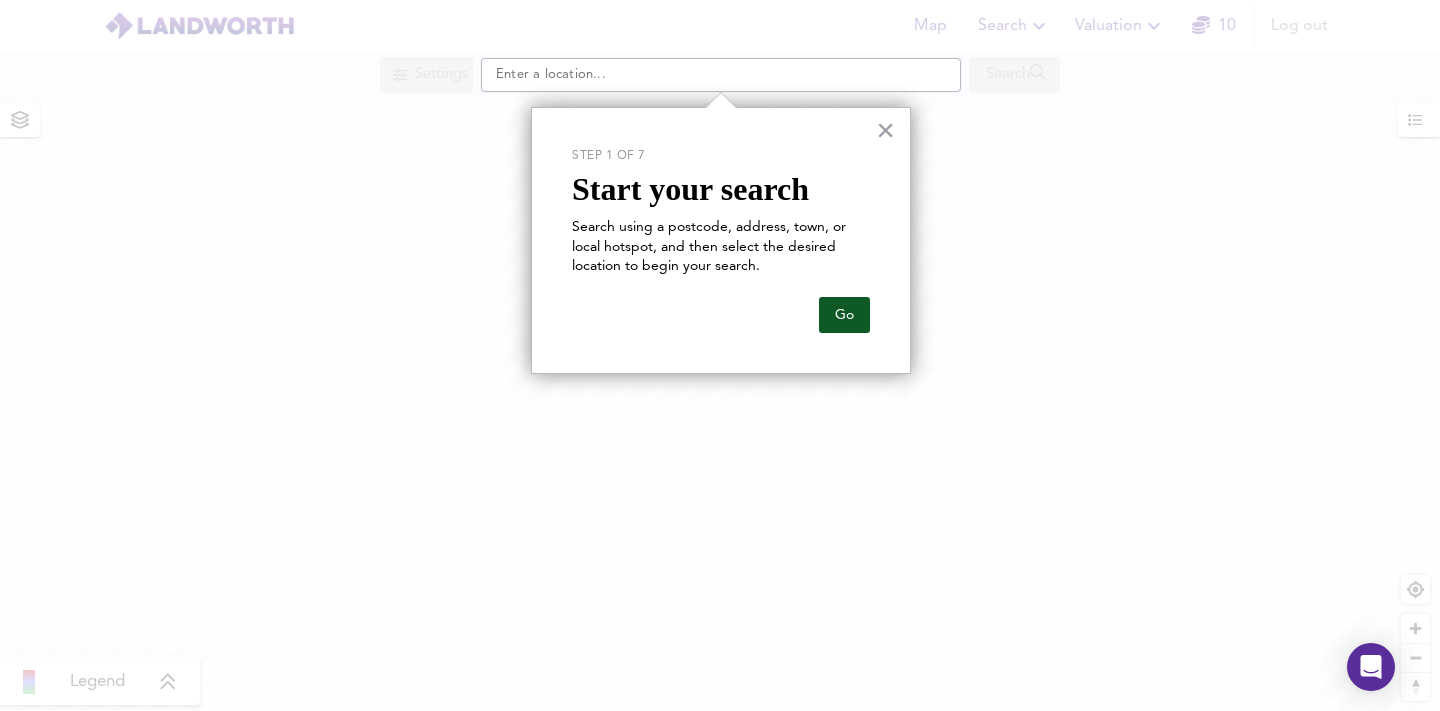 click on "Go" at bounding box center (844, 315) 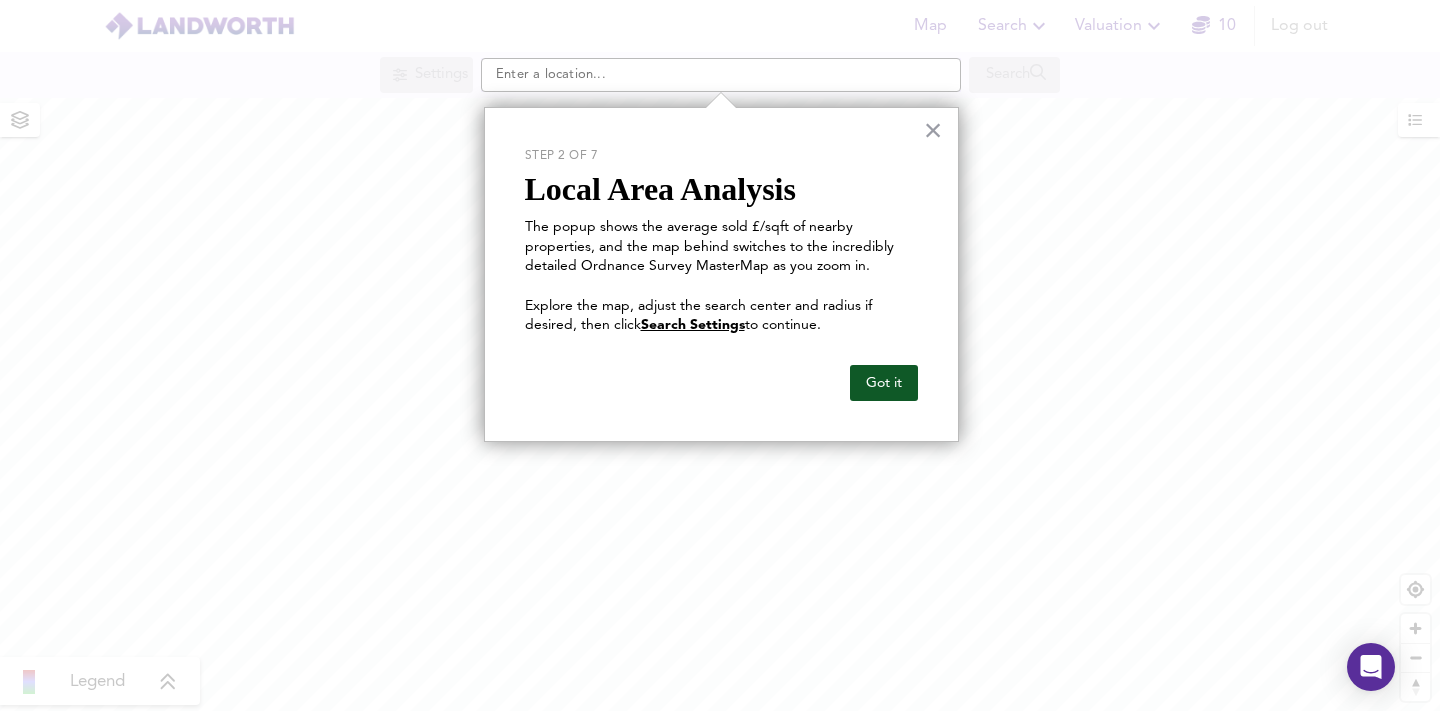 click on "Got it" at bounding box center (884, 383) 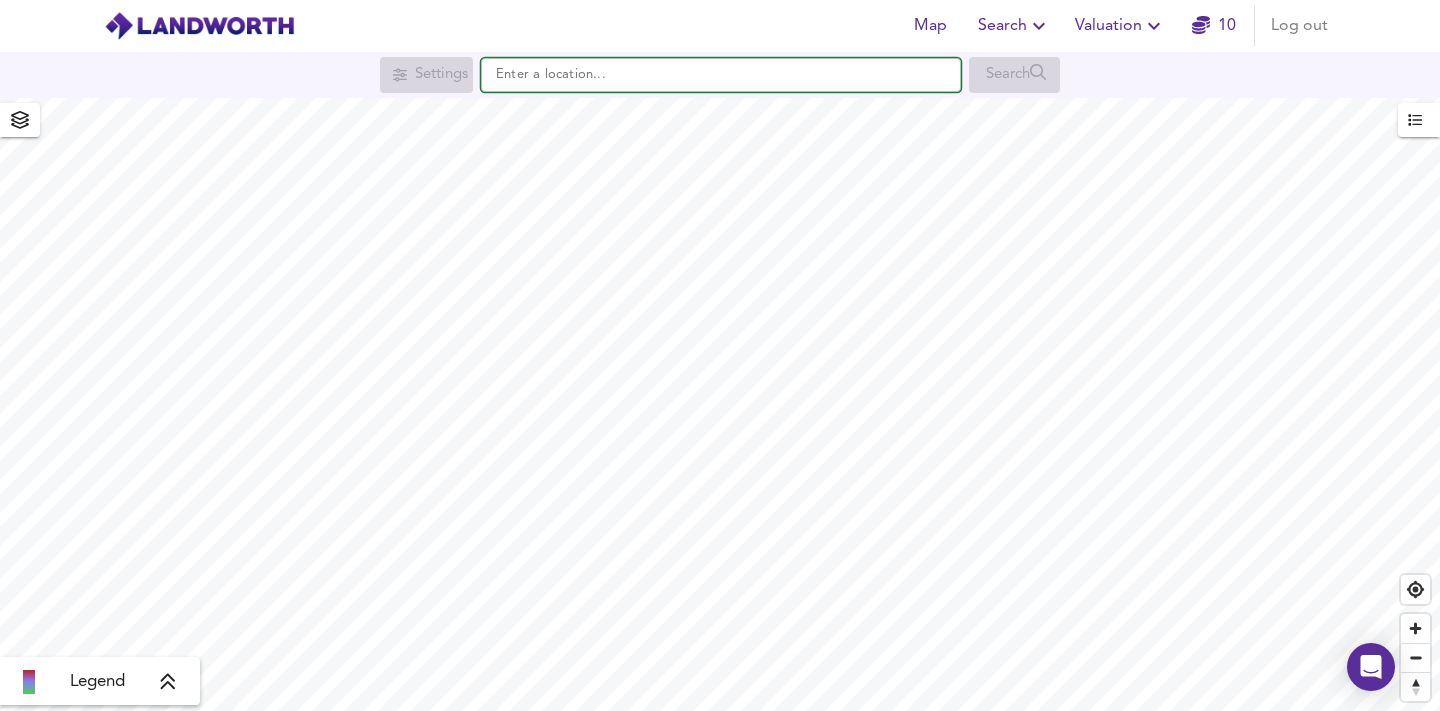 click at bounding box center (721, 75) 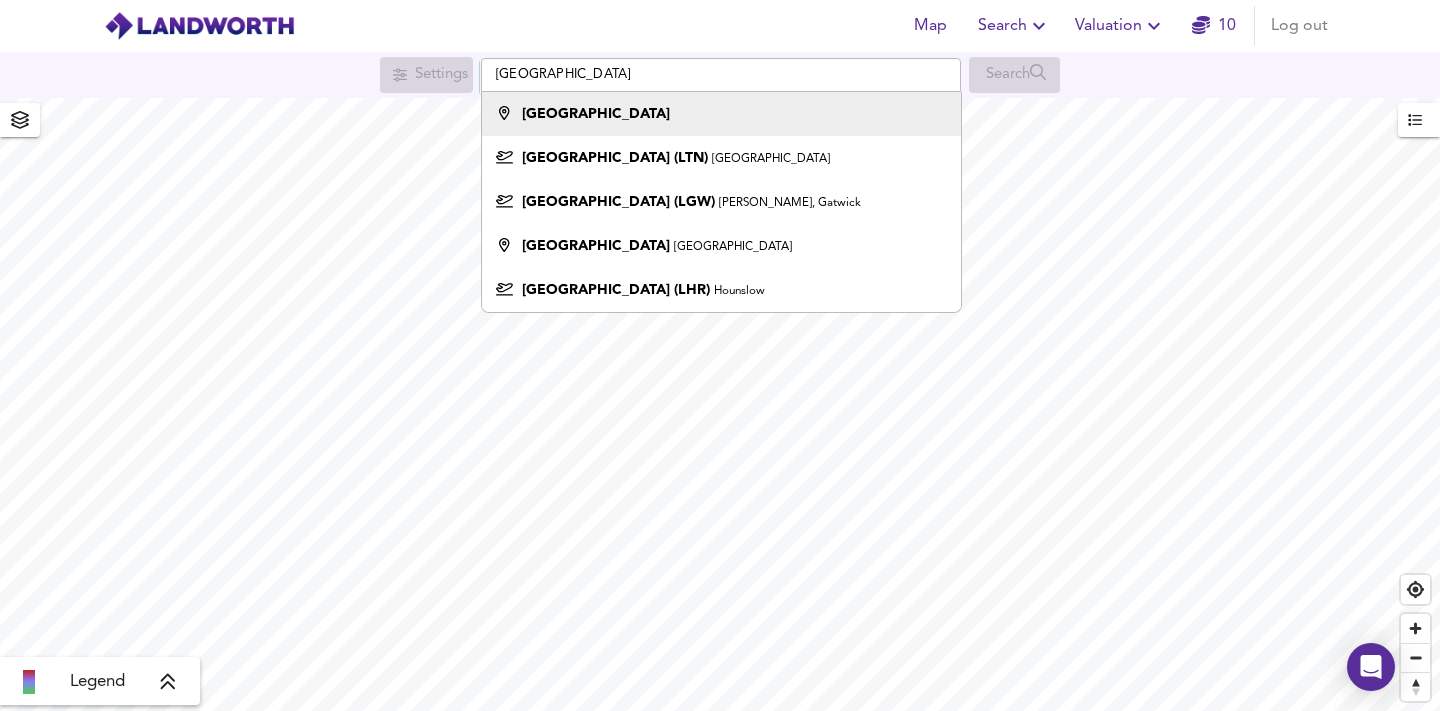 click on "[GEOGRAPHIC_DATA]" at bounding box center [721, 114] 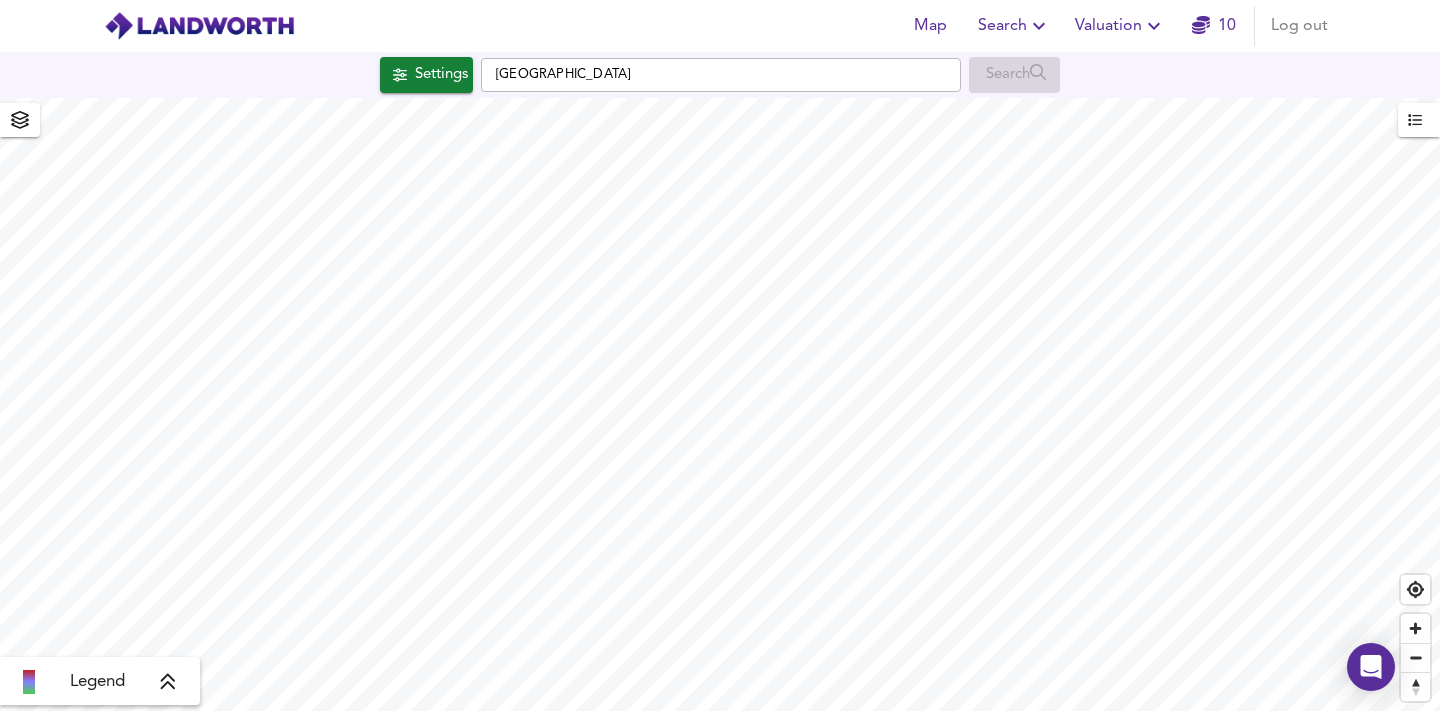 checkbox on "false" 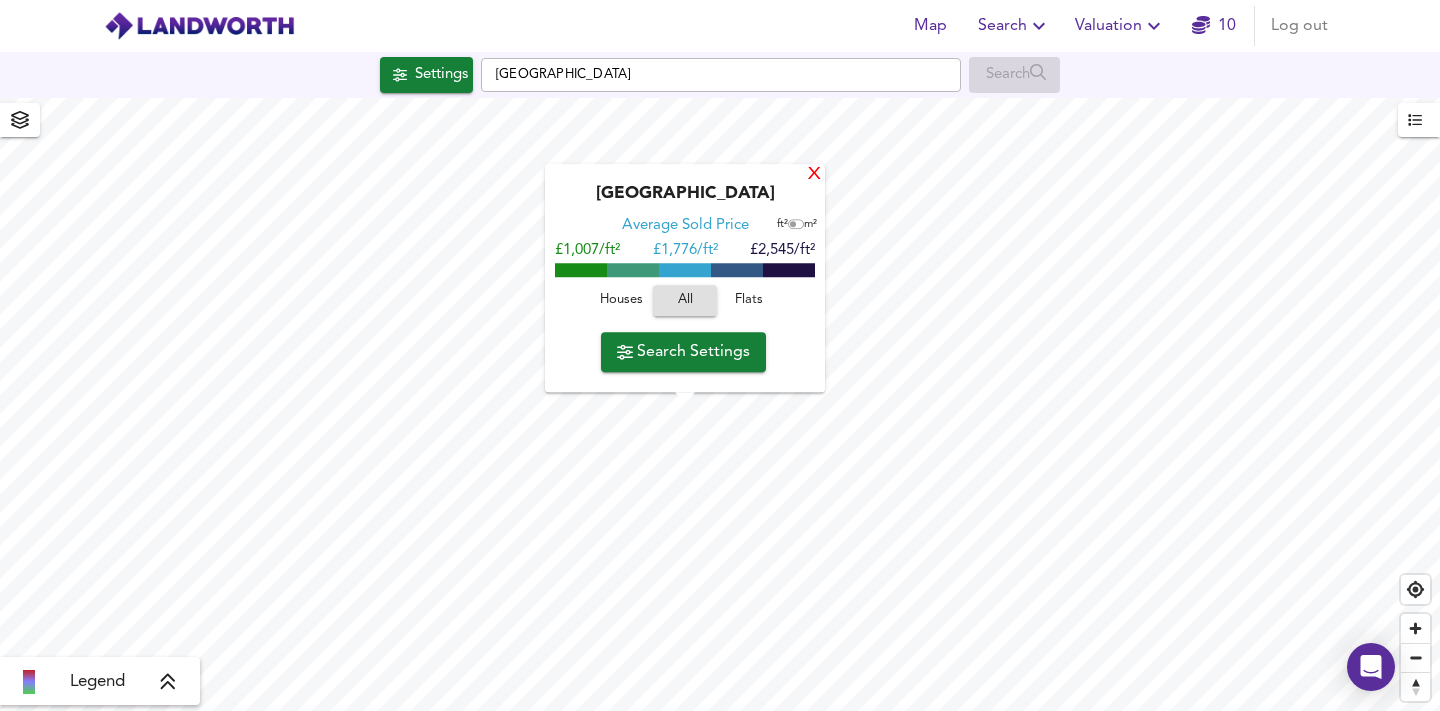 click on "X" at bounding box center [814, 175] 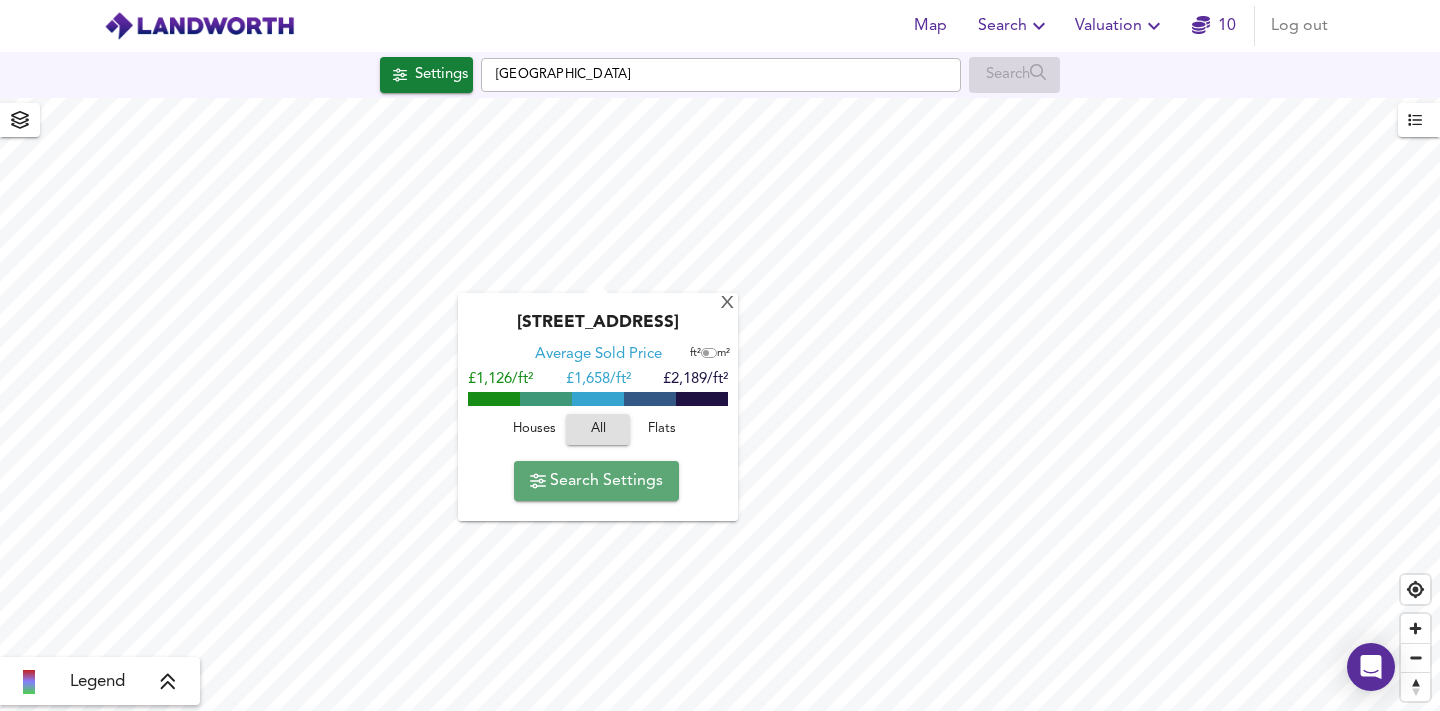 click on "Search Settings" at bounding box center [596, 481] 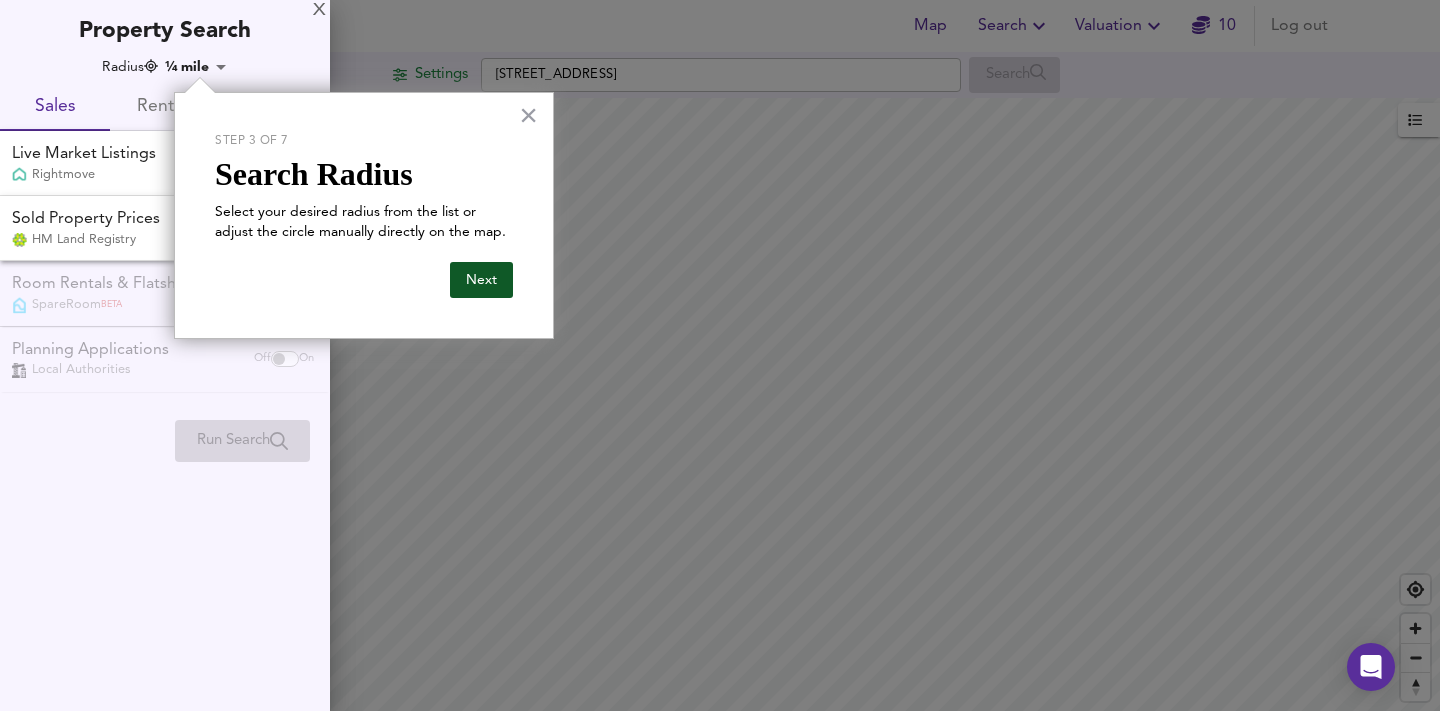 click on "Next" at bounding box center [481, 280] 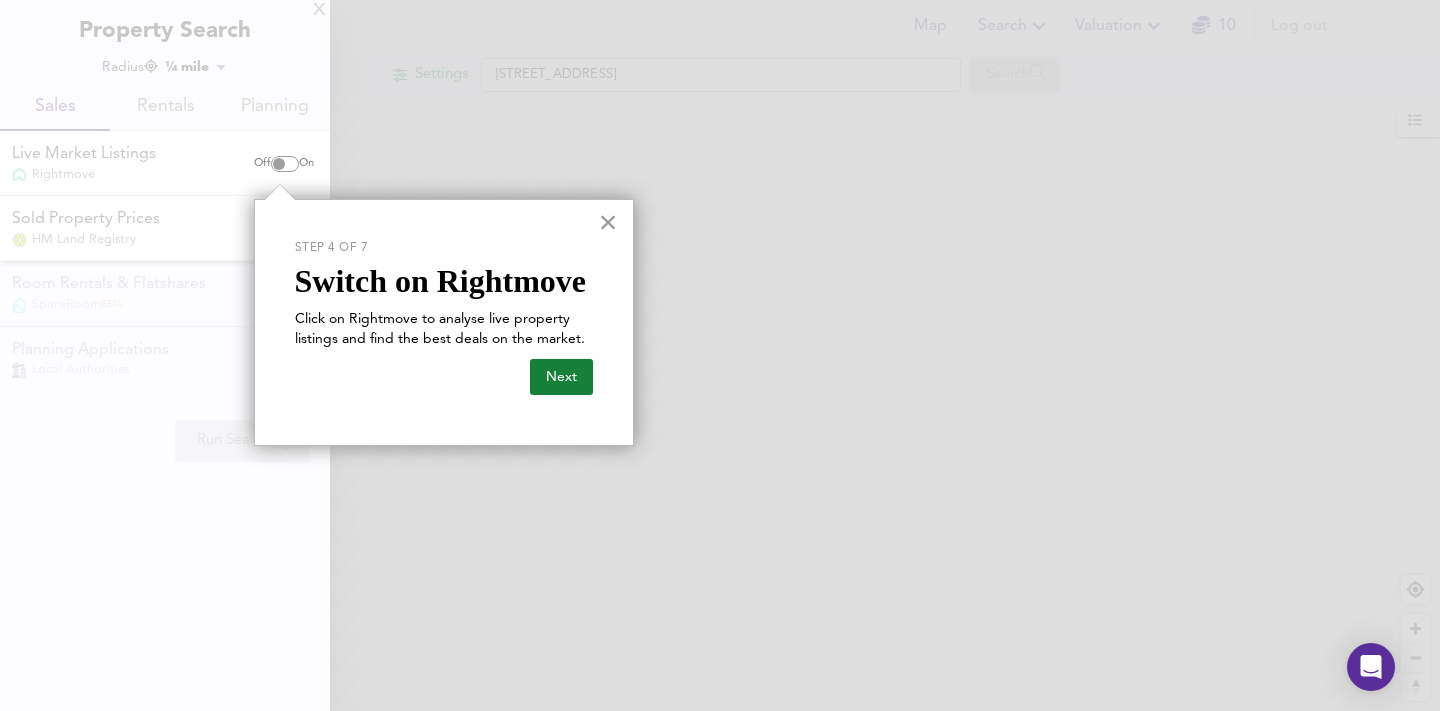 click on "×" at bounding box center [608, 222] 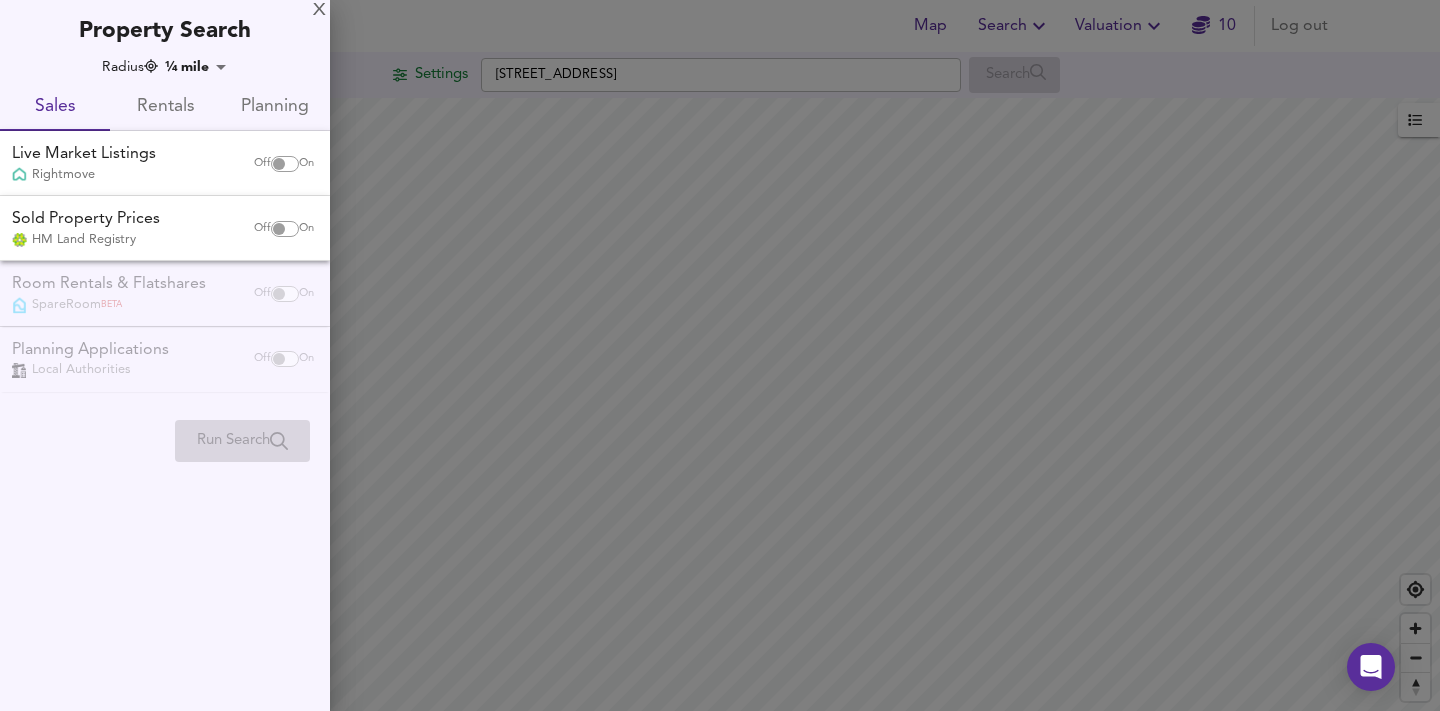 click on "HM Land Registry" at bounding box center [86, 240] 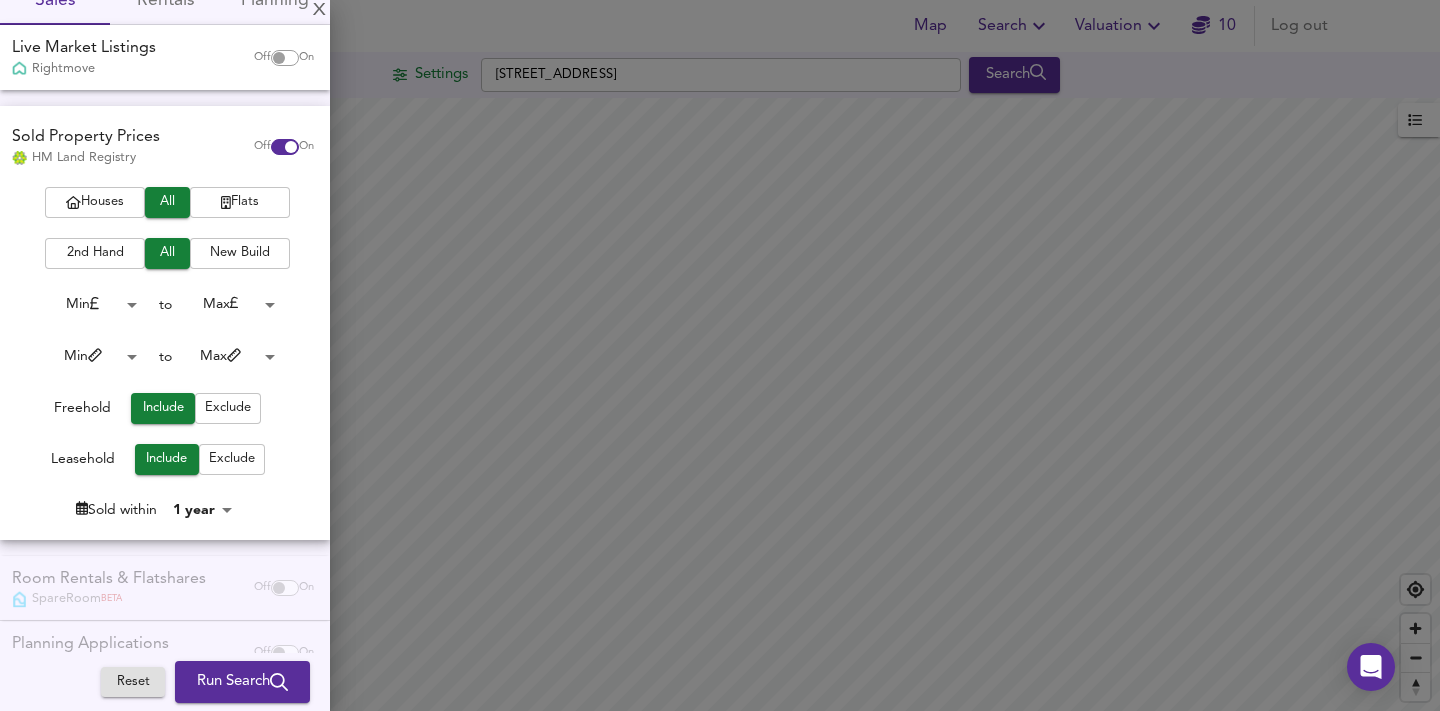 scroll, scrollTop: 86, scrollLeft: 0, axis: vertical 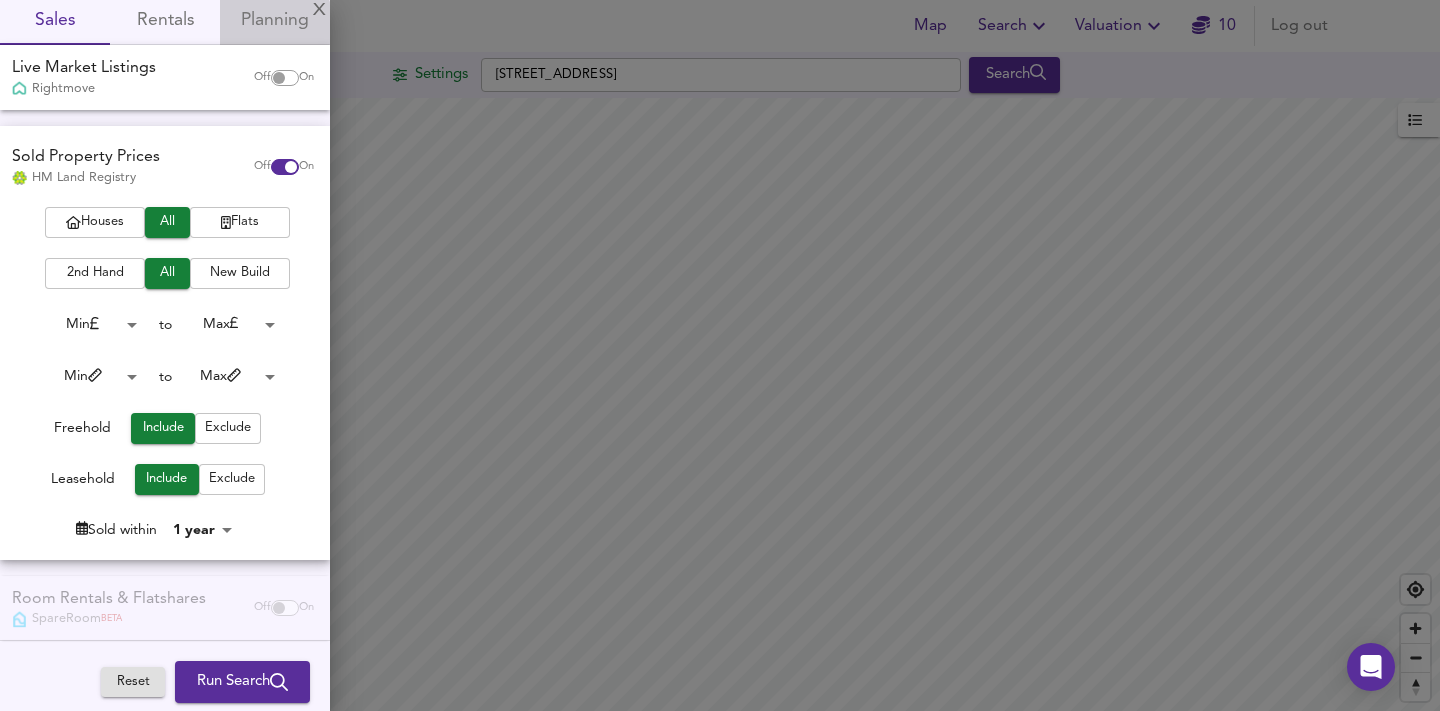 click on "Planning" at bounding box center [275, 21] 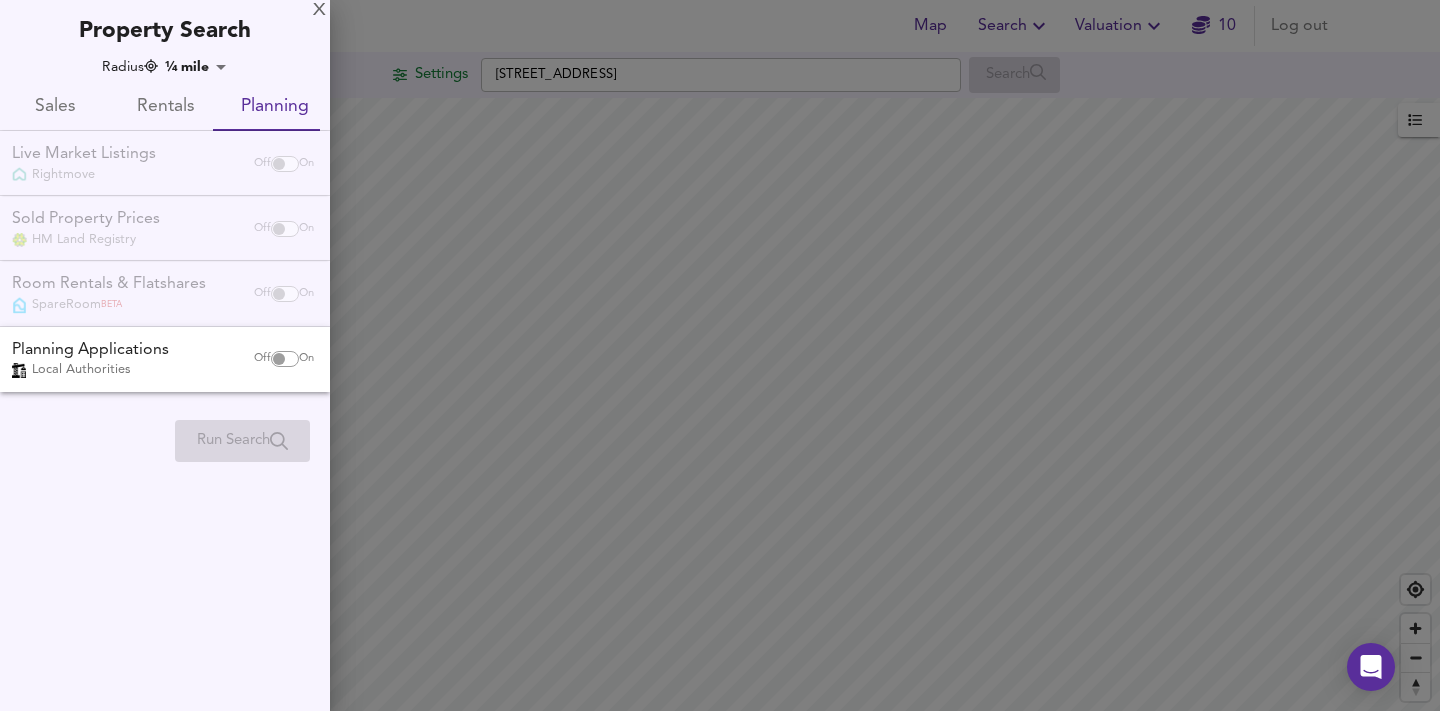 scroll, scrollTop: 0, scrollLeft: 0, axis: both 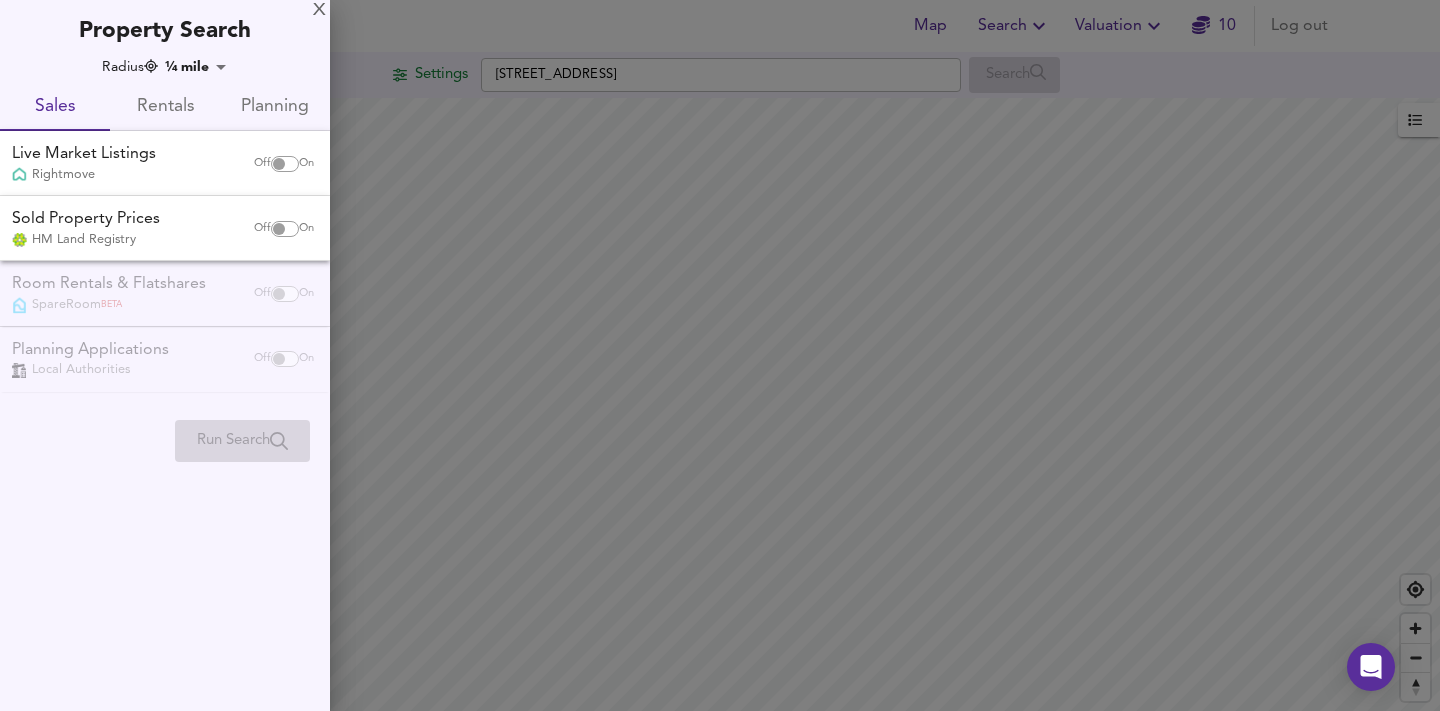 click at bounding box center (279, 164) 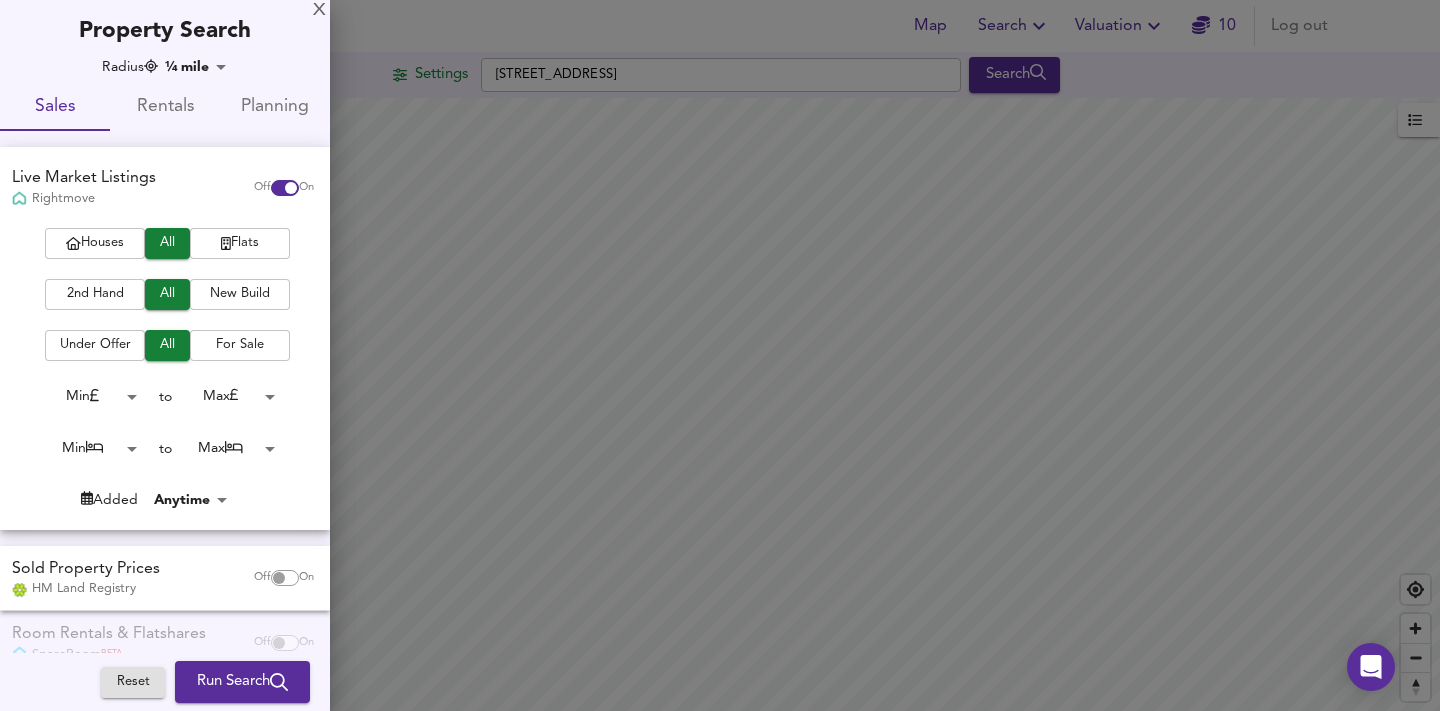 scroll, scrollTop: 108, scrollLeft: 0, axis: vertical 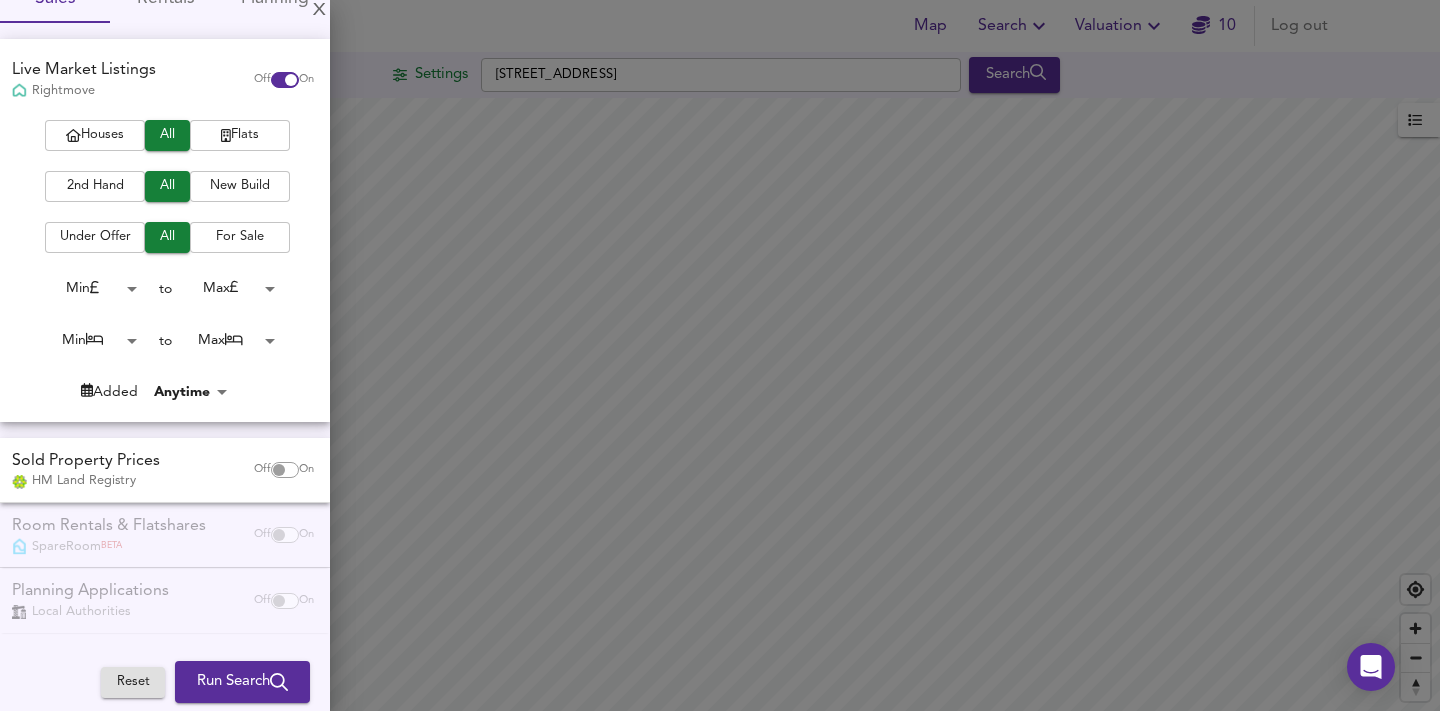click on "Run Search" at bounding box center [242, 682] 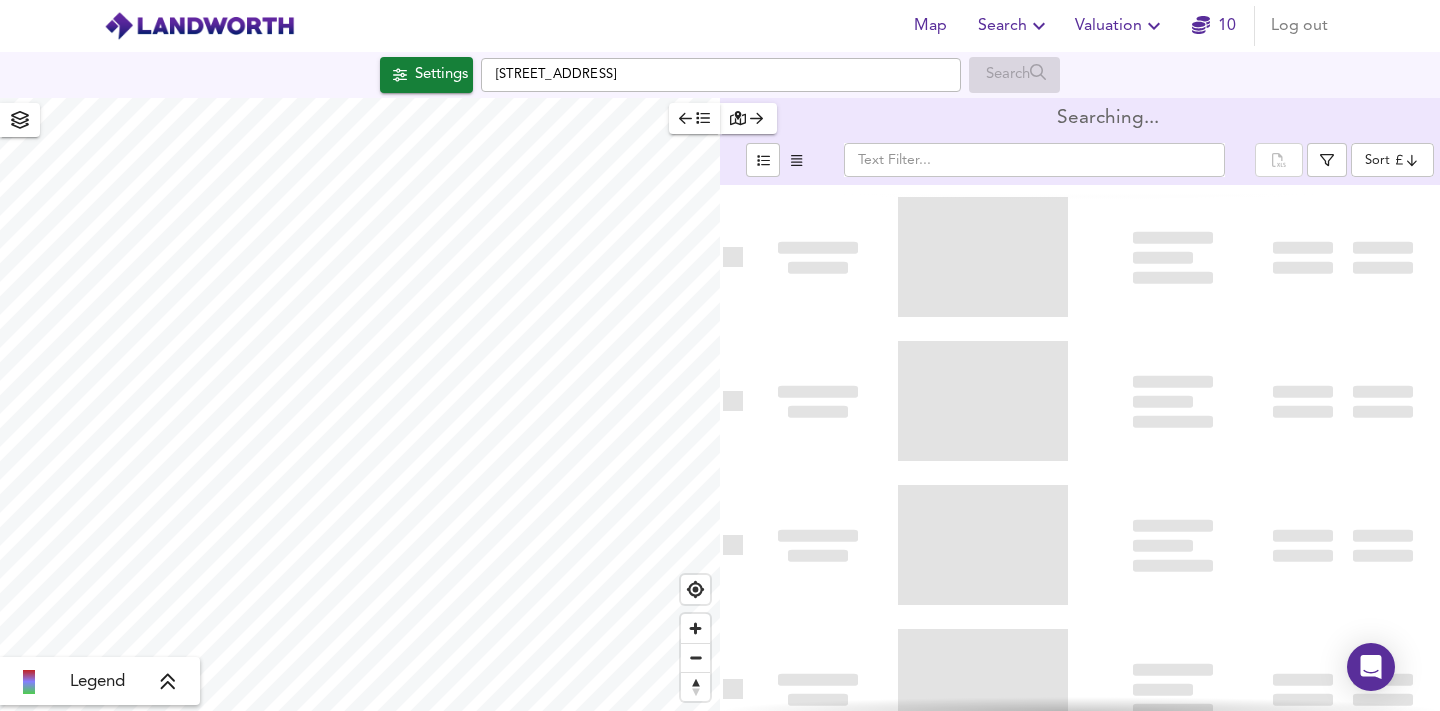 type on "bestdeal" 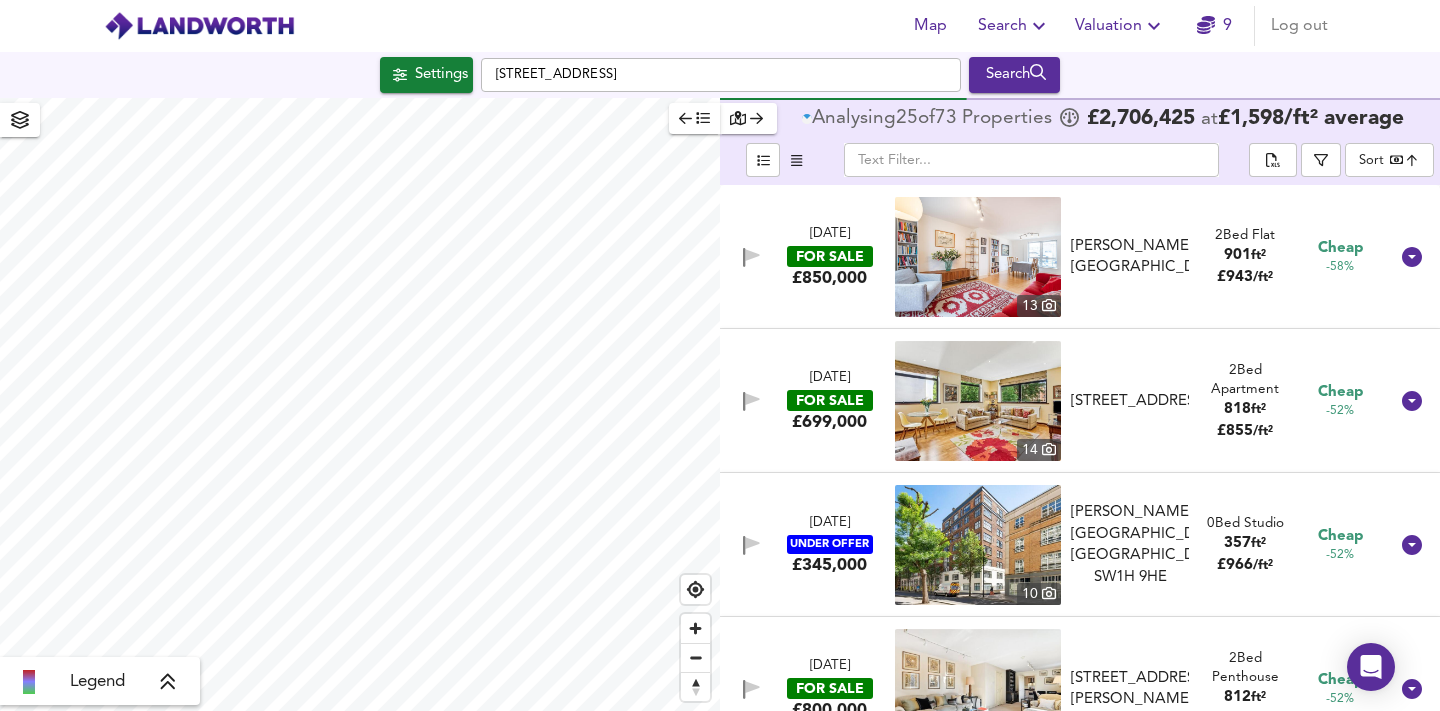 click on "Cheap" at bounding box center (1340, 248) 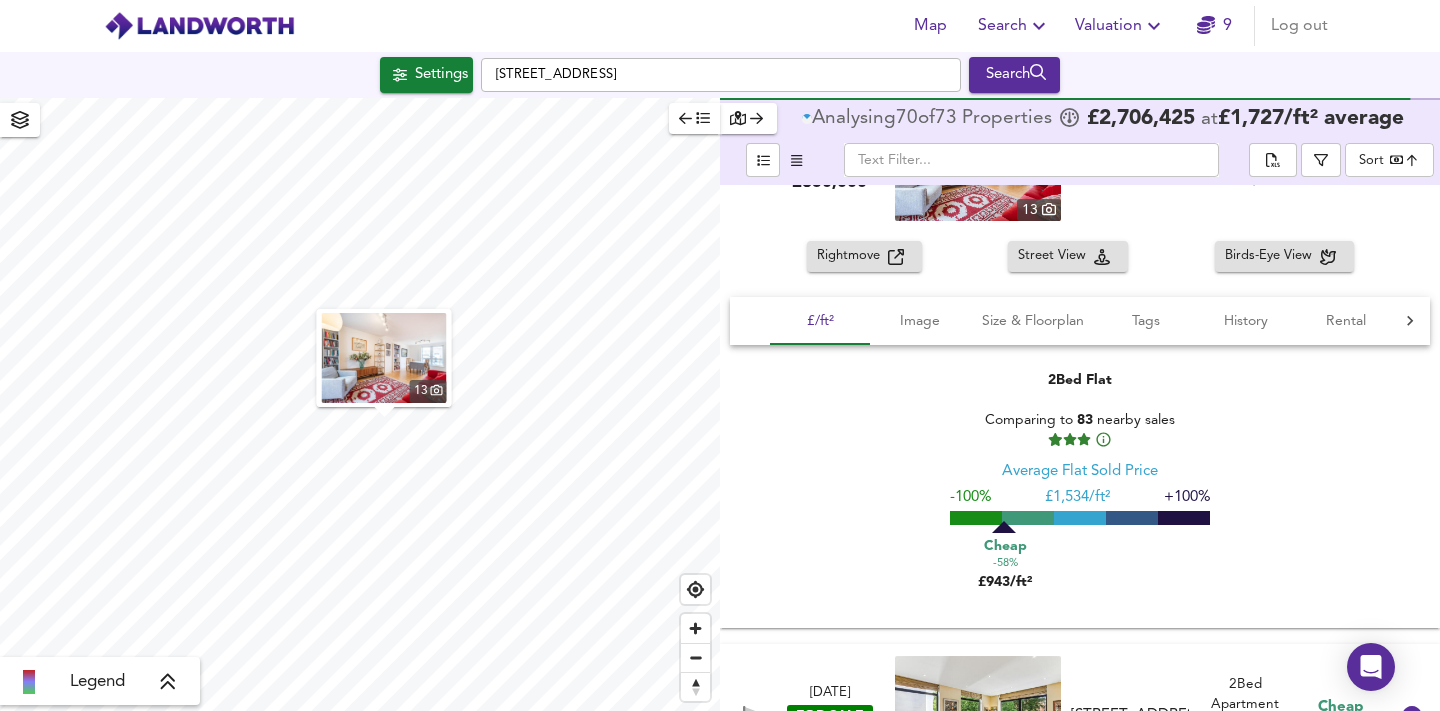 scroll, scrollTop: 106, scrollLeft: 0, axis: vertical 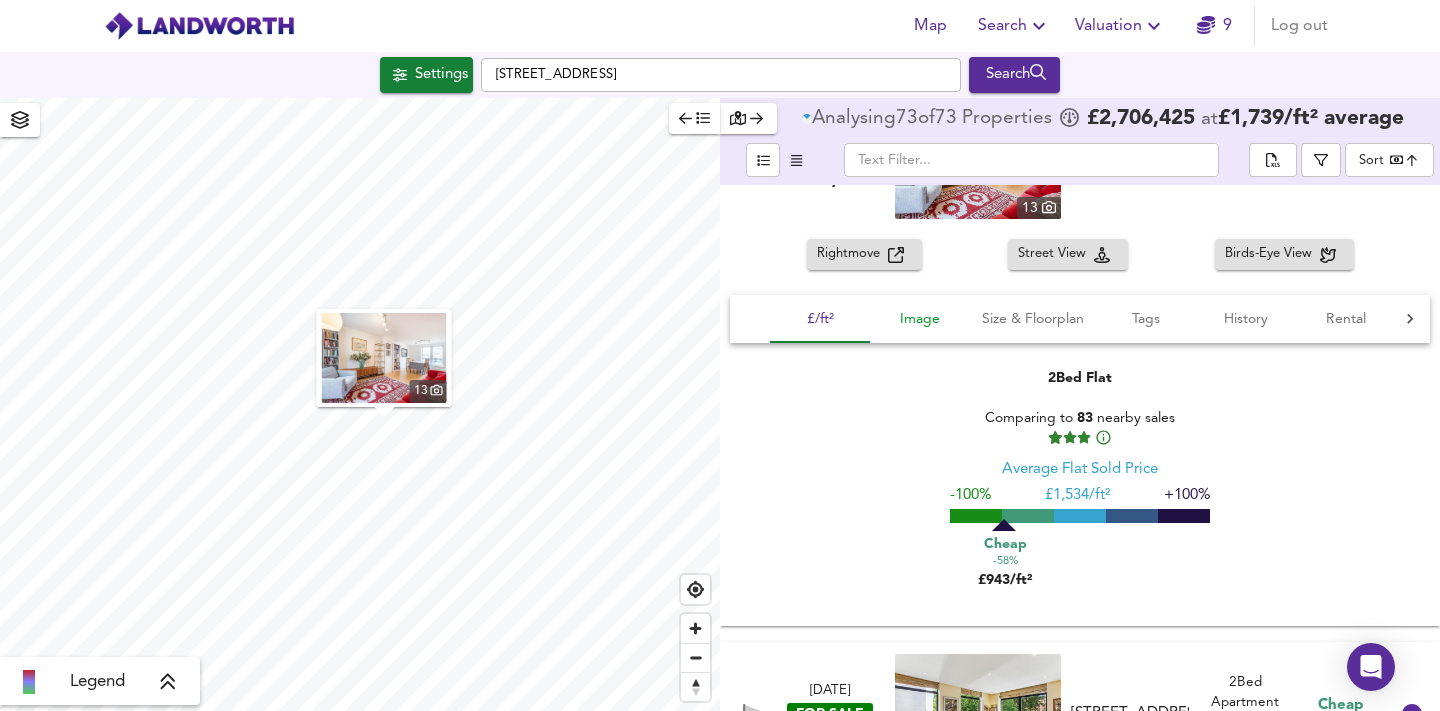 click on "Image" at bounding box center (920, 319) 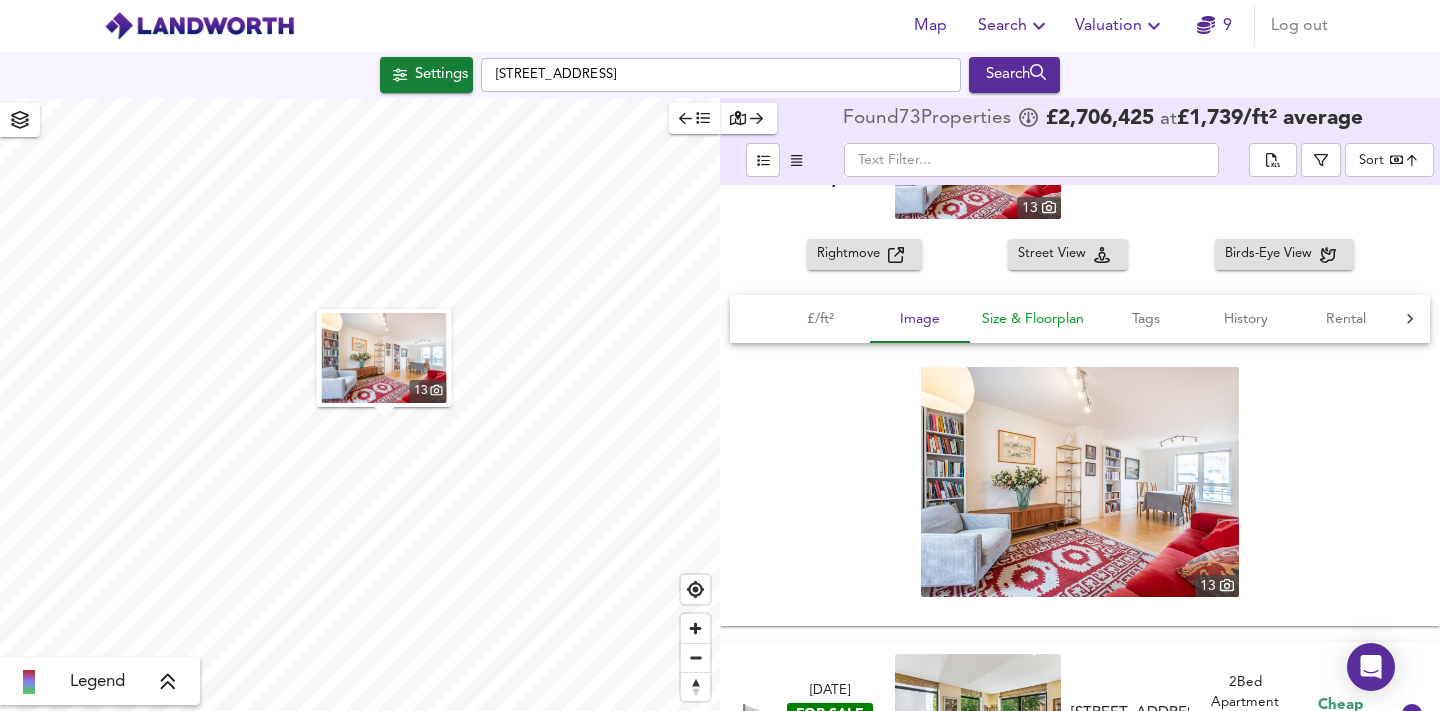 click on "Size & Floorplan" at bounding box center (1033, 319) 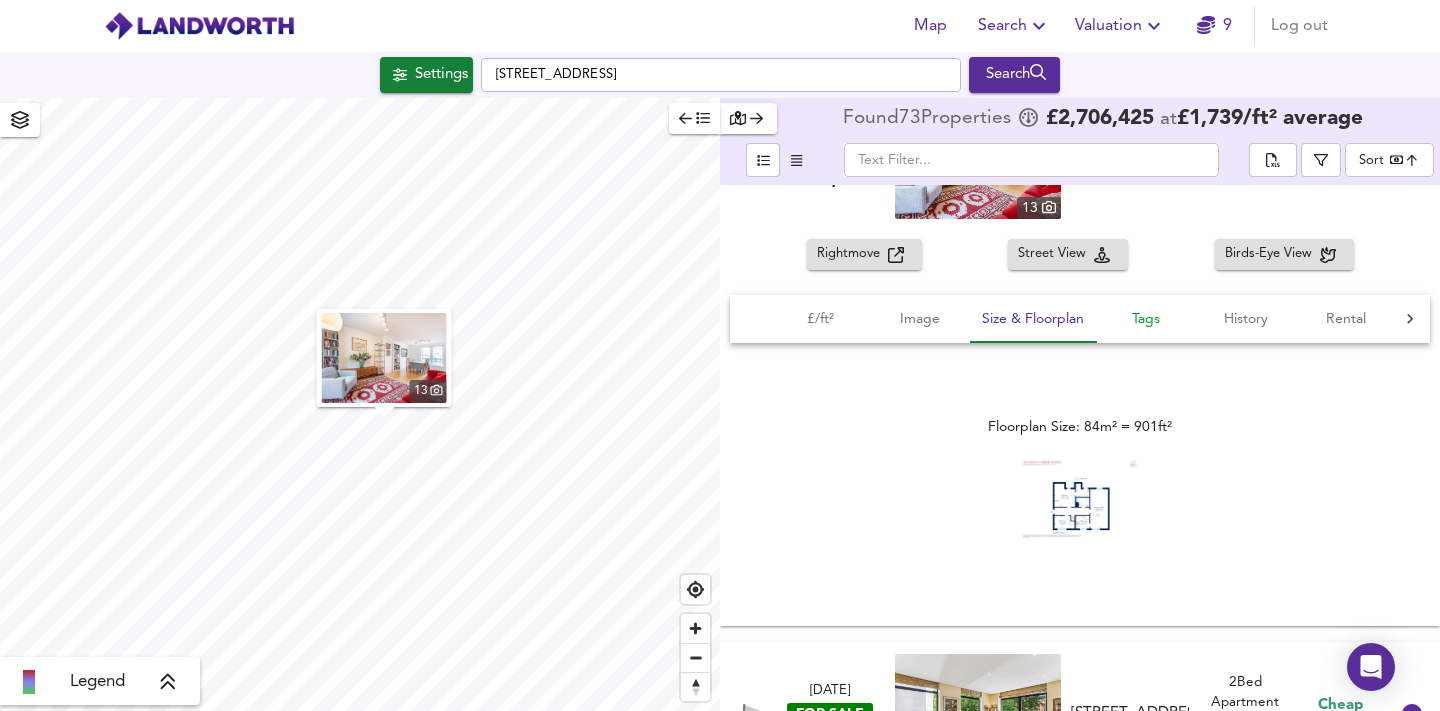 click on "Tags" at bounding box center [1146, 319] 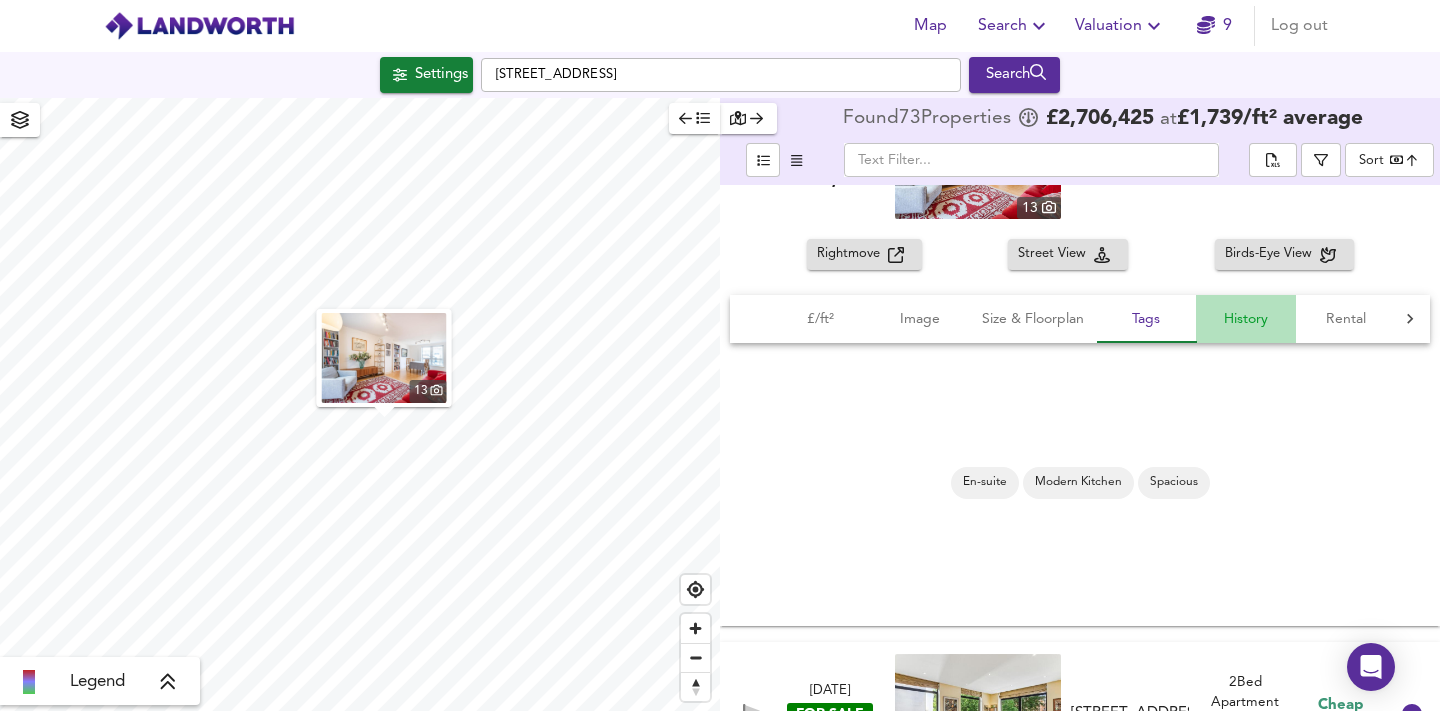 click on "History" at bounding box center [1246, 319] 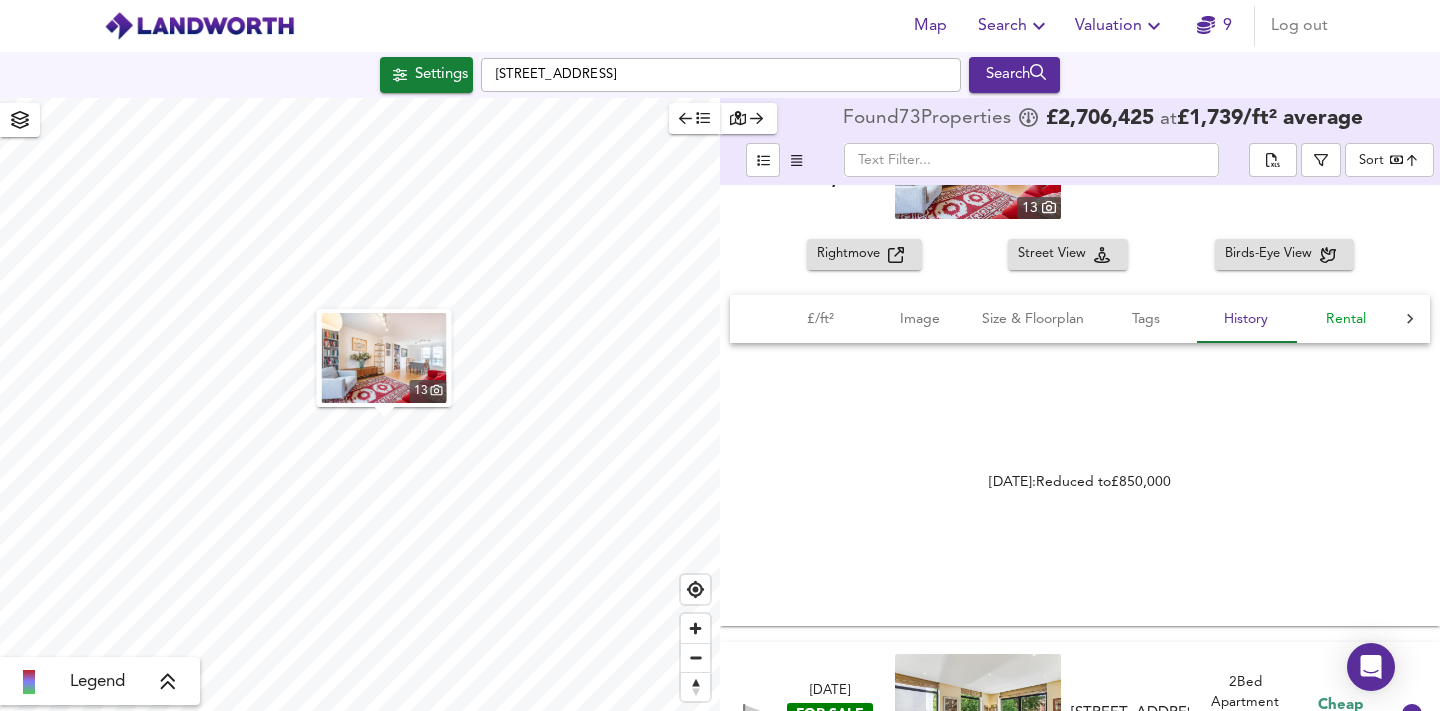 click on "Rental" at bounding box center [1346, 319] 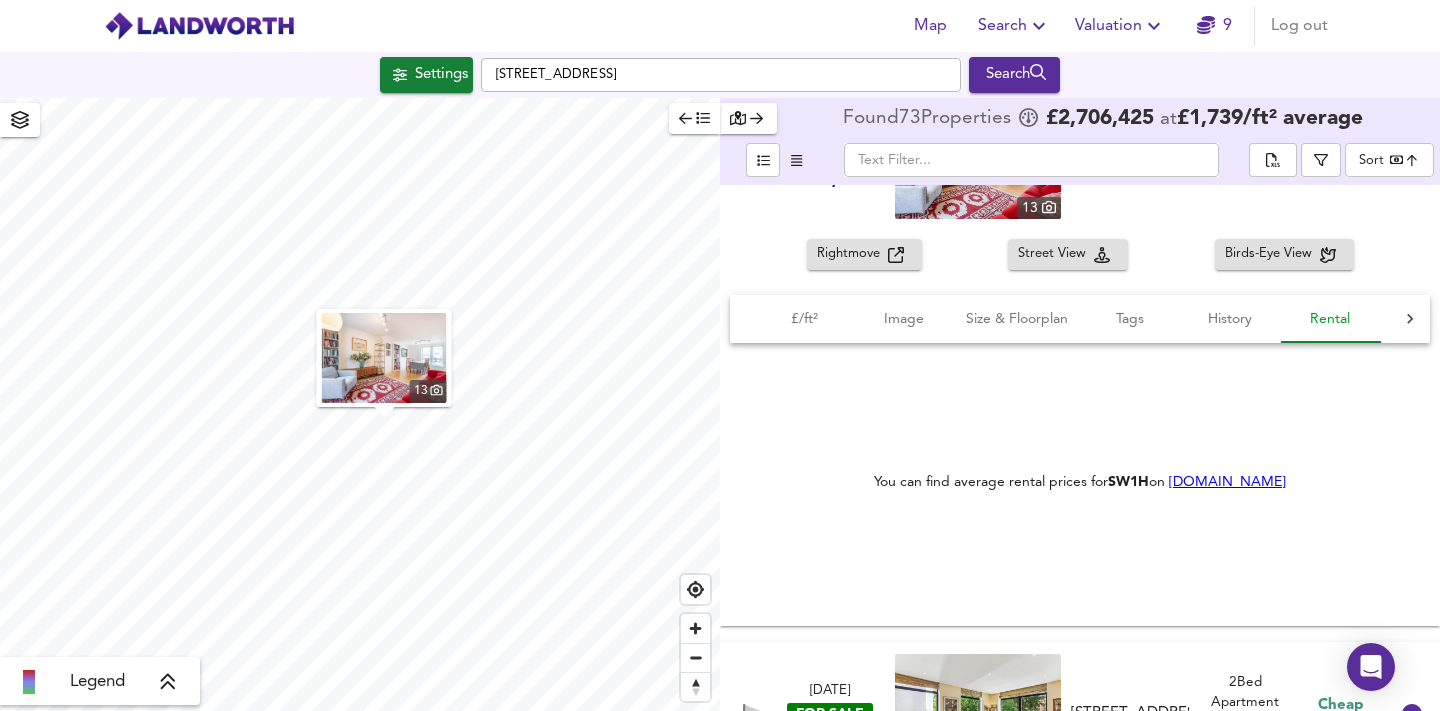 scroll, scrollTop: 0, scrollLeft: 16, axis: horizontal 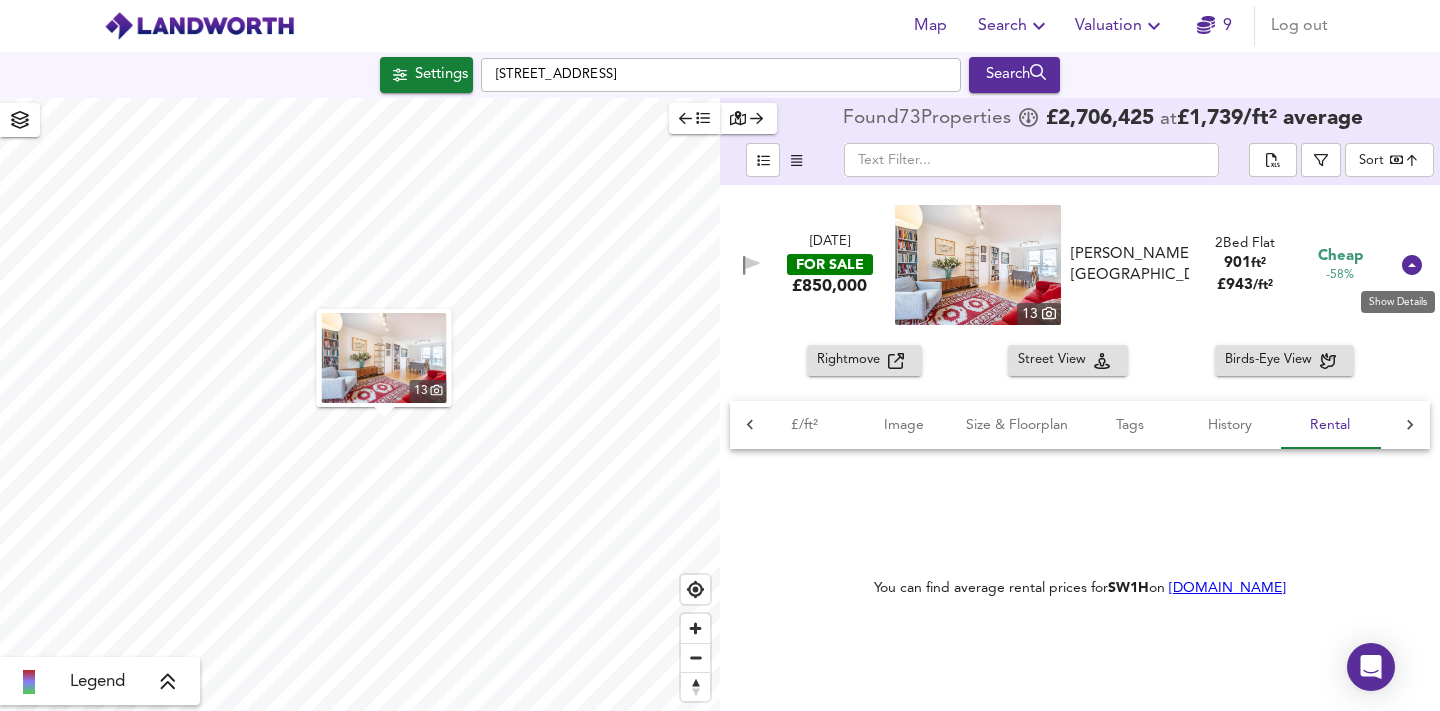 click 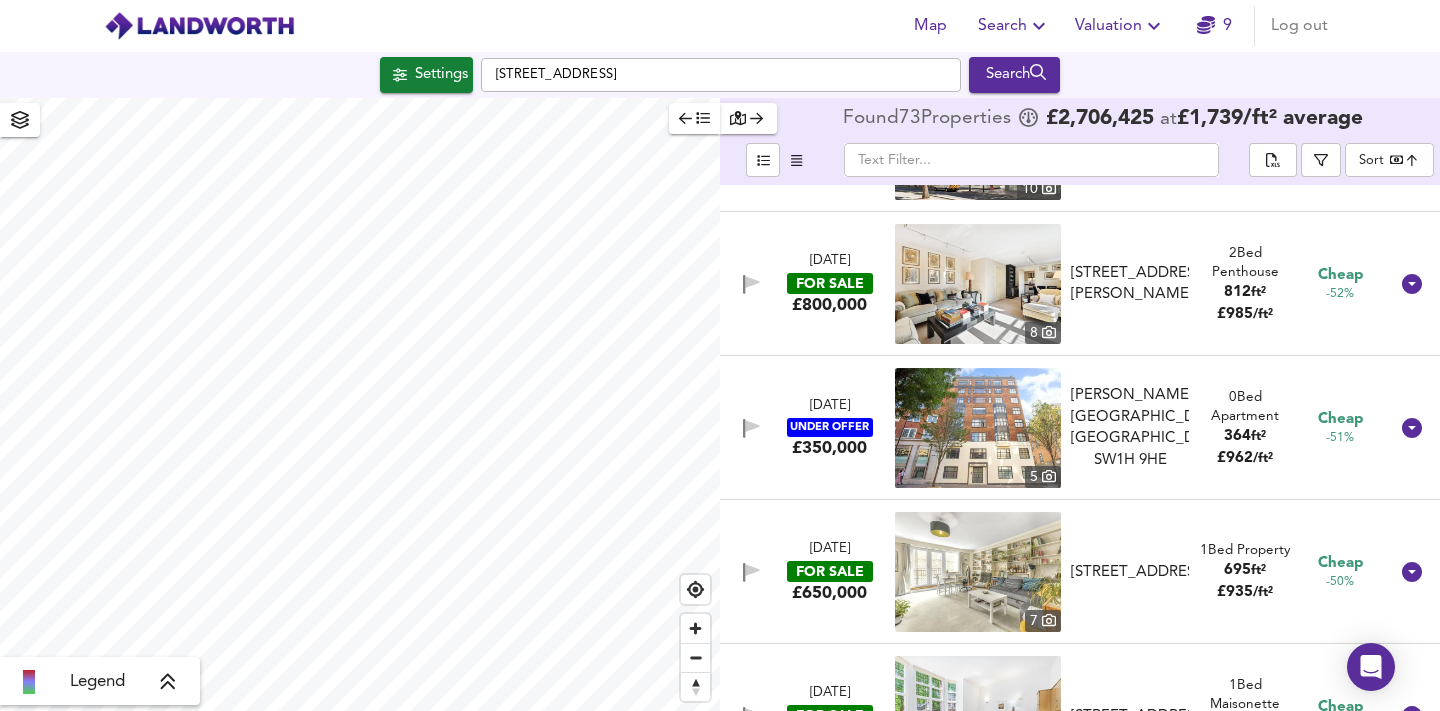 scroll, scrollTop: 0, scrollLeft: 0, axis: both 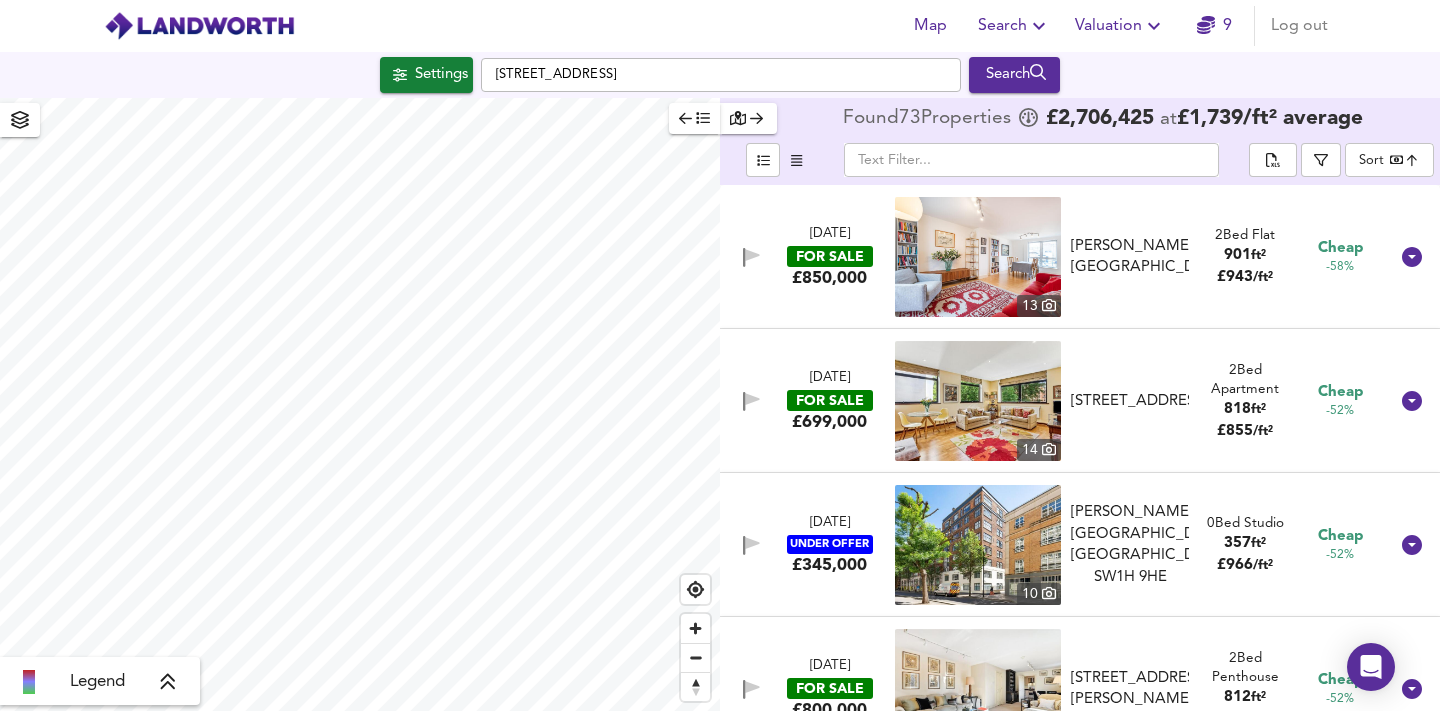 click on "Search" at bounding box center (1014, 26) 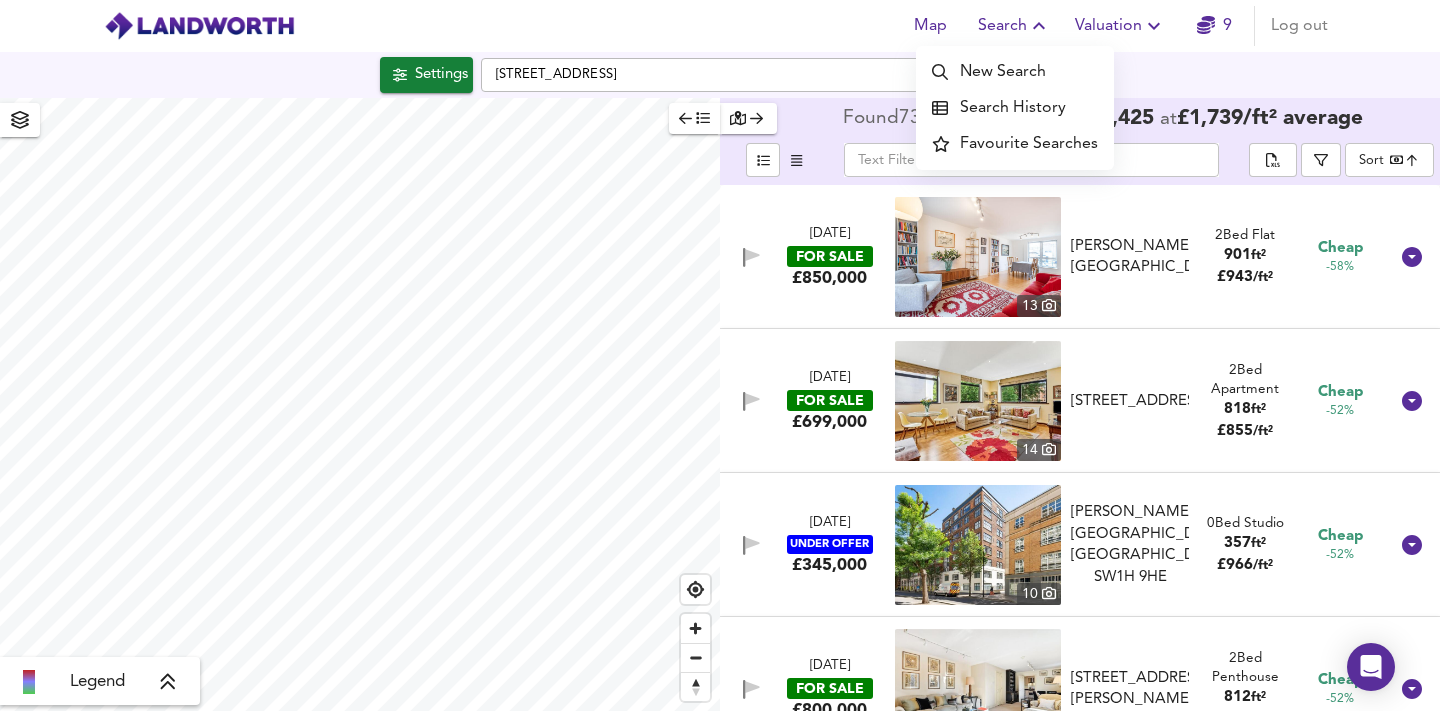 click on "Search" at bounding box center (1014, 26) 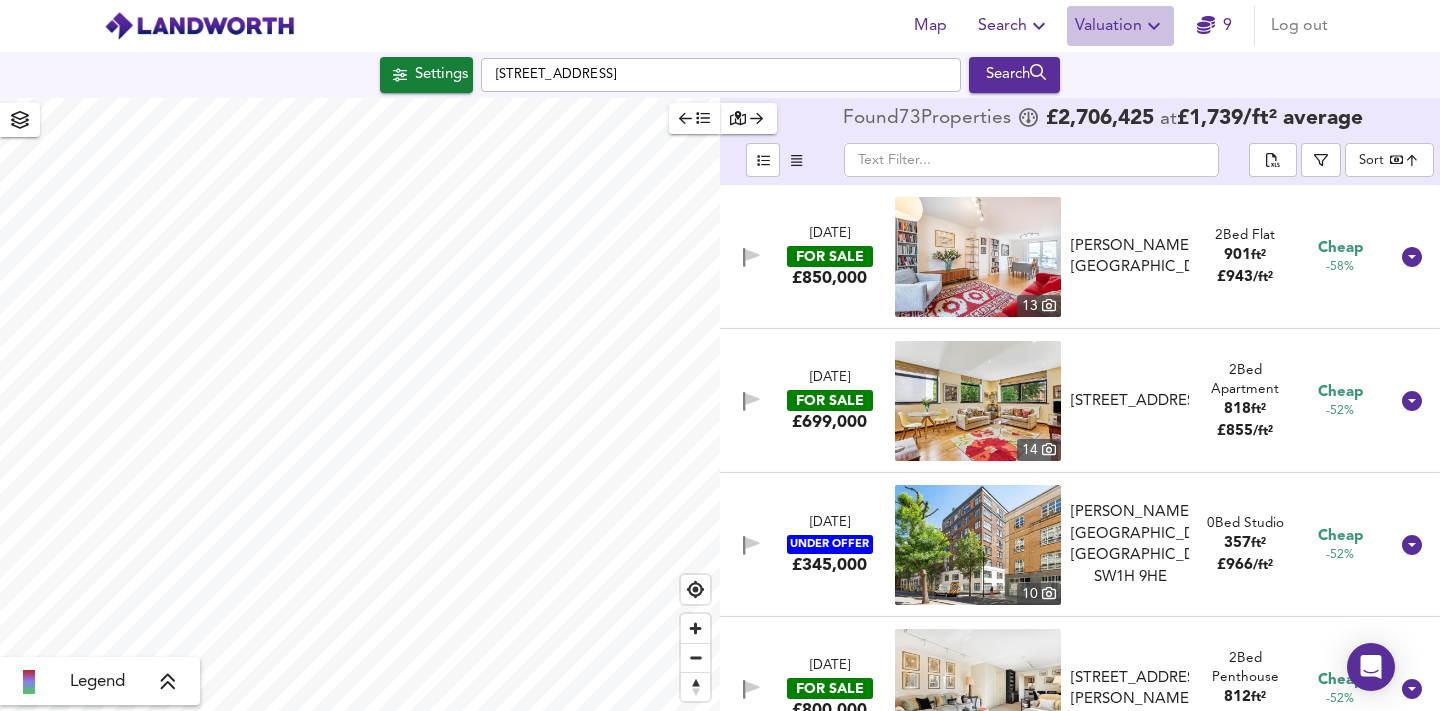 click on "Valuation" at bounding box center (1120, 26) 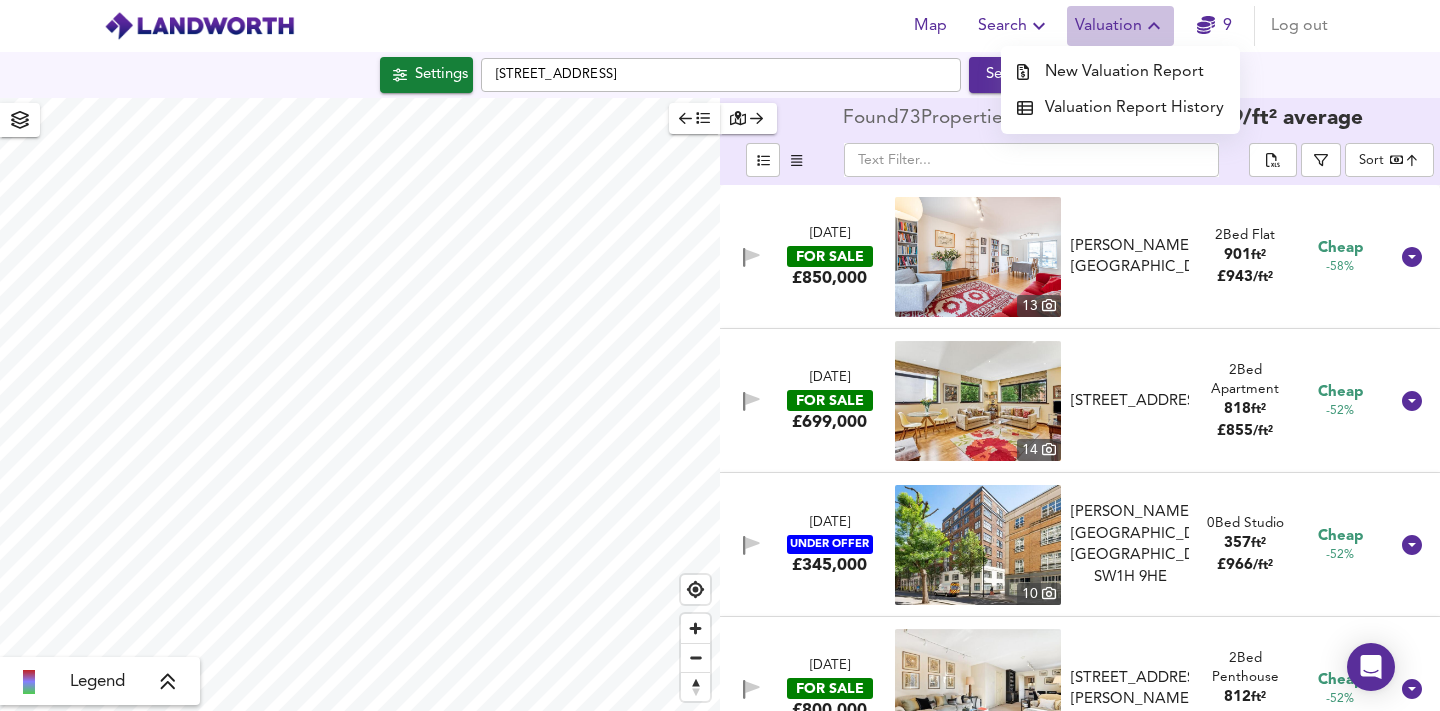 click on "Valuation" at bounding box center (1120, 26) 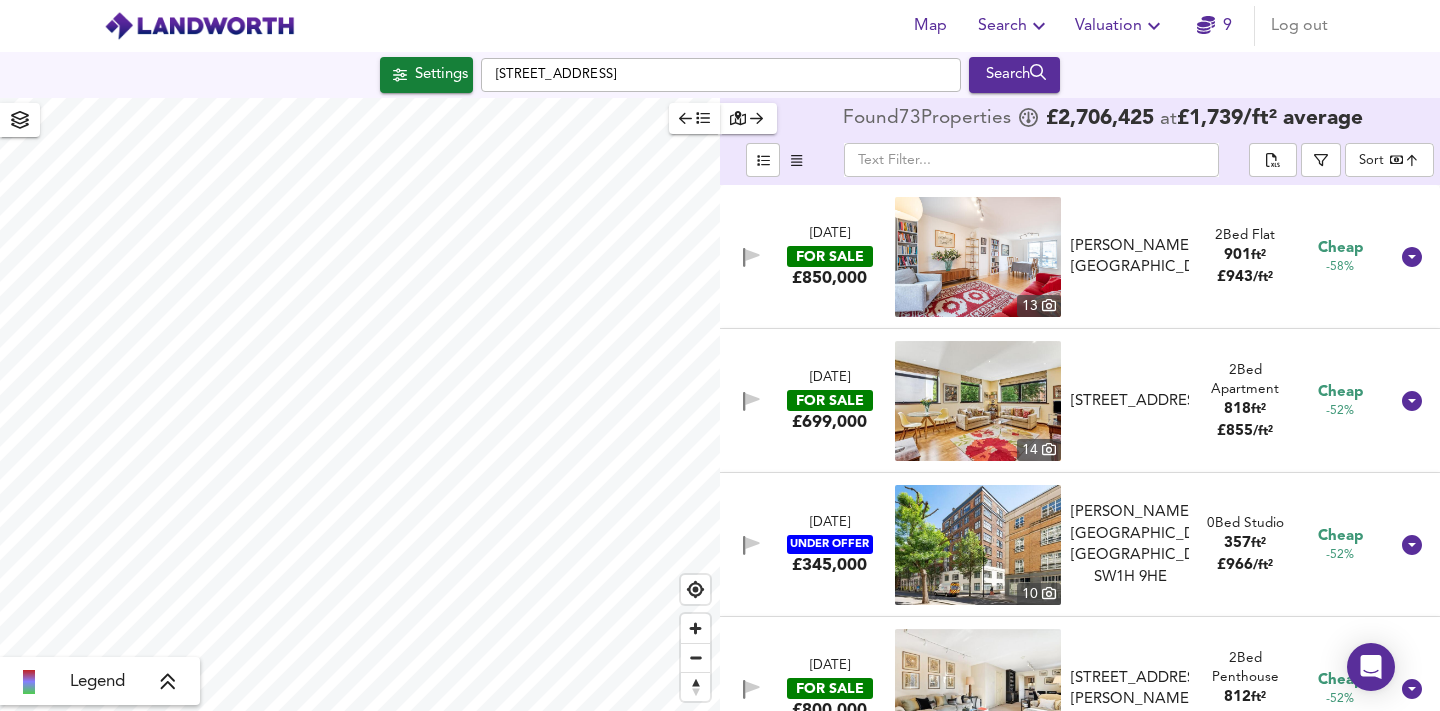 click on "ft²" at bounding box center [1258, 255] 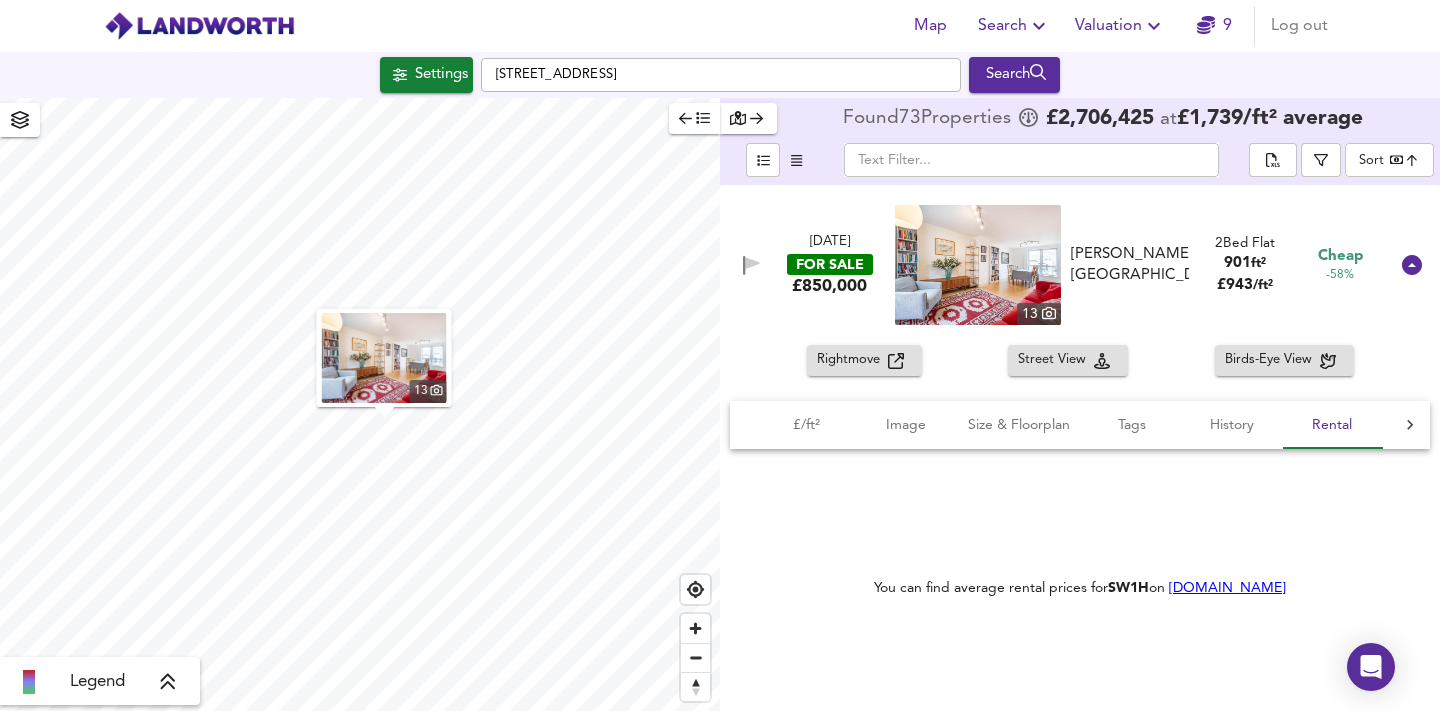 scroll, scrollTop: 0, scrollLeft: 16, axis: horizontal 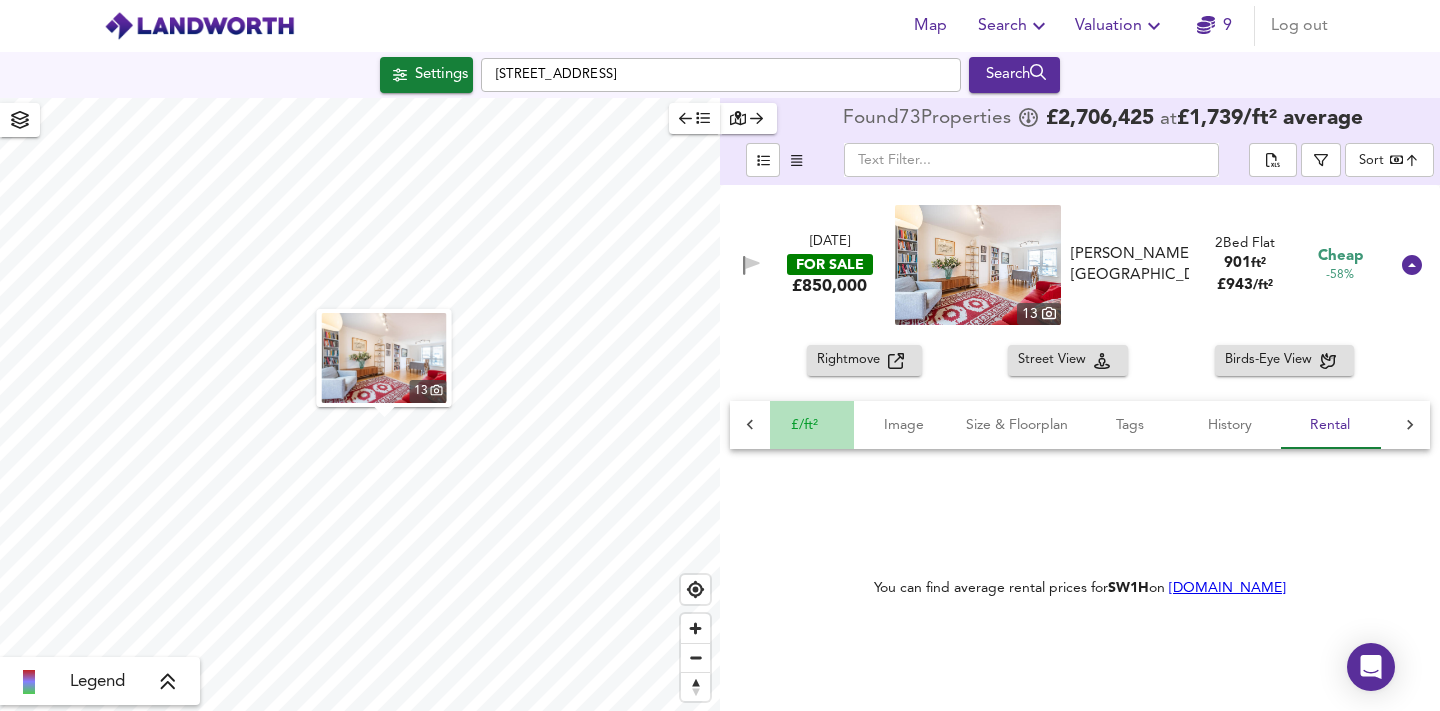 click on "£/ft²" at bounding box center (804, 425) 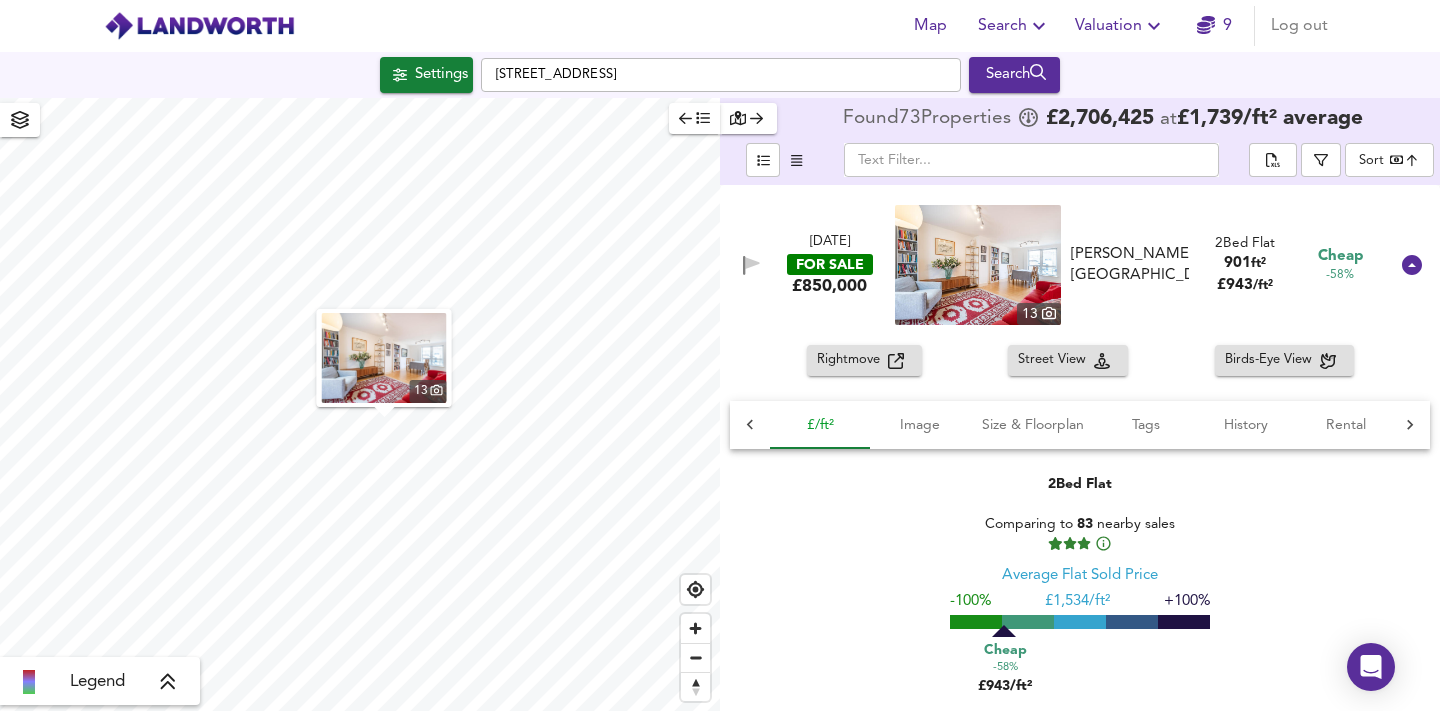 scroll, scrollTop: 0, scrollLeft: 0, axis: both 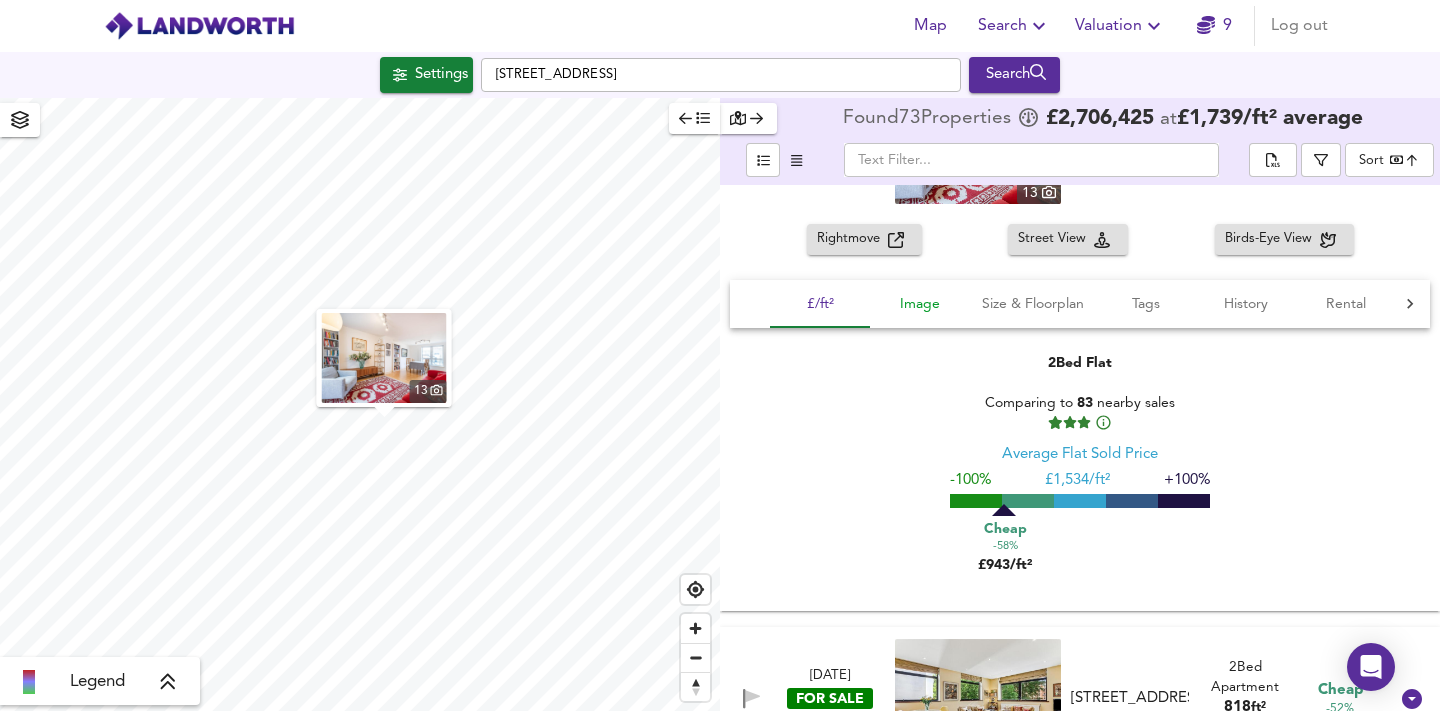 click on "Image" at bounding box center [920, 304] 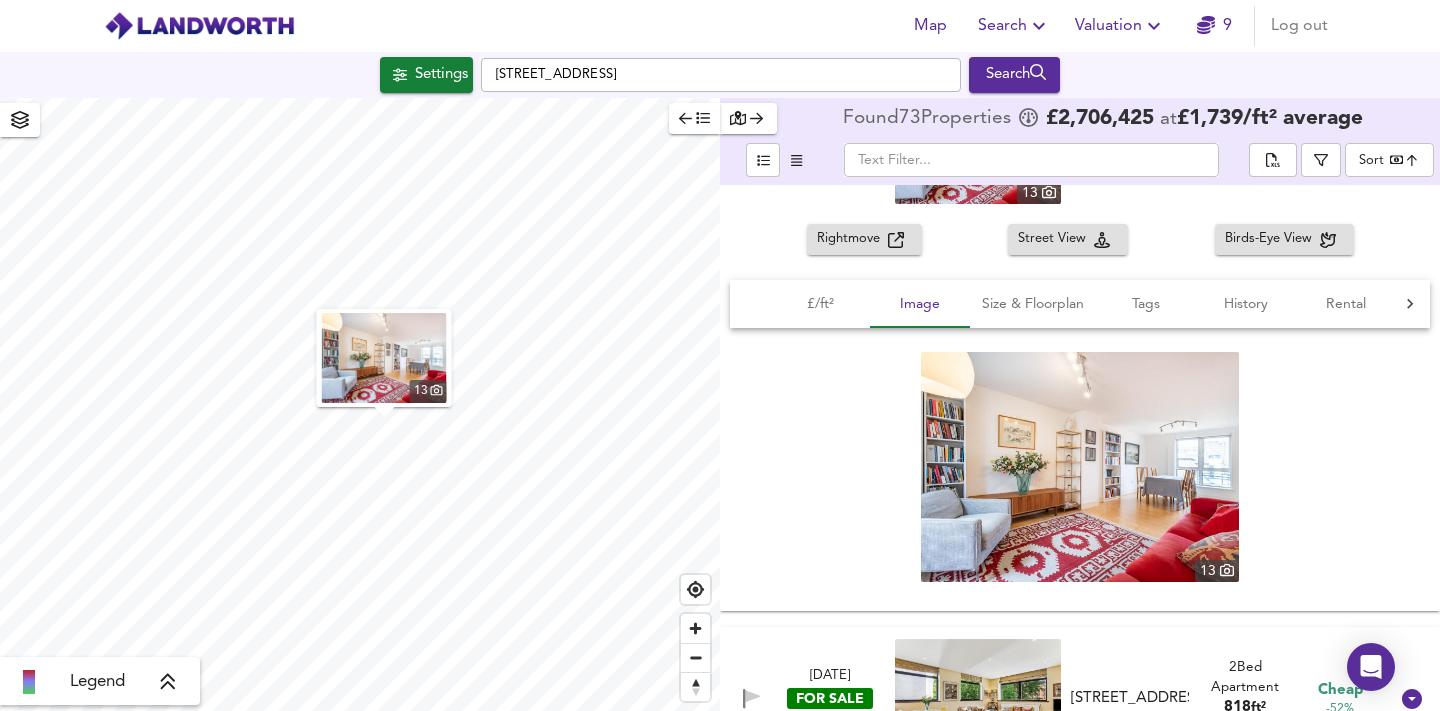 click at bounding box center [1080, 467] 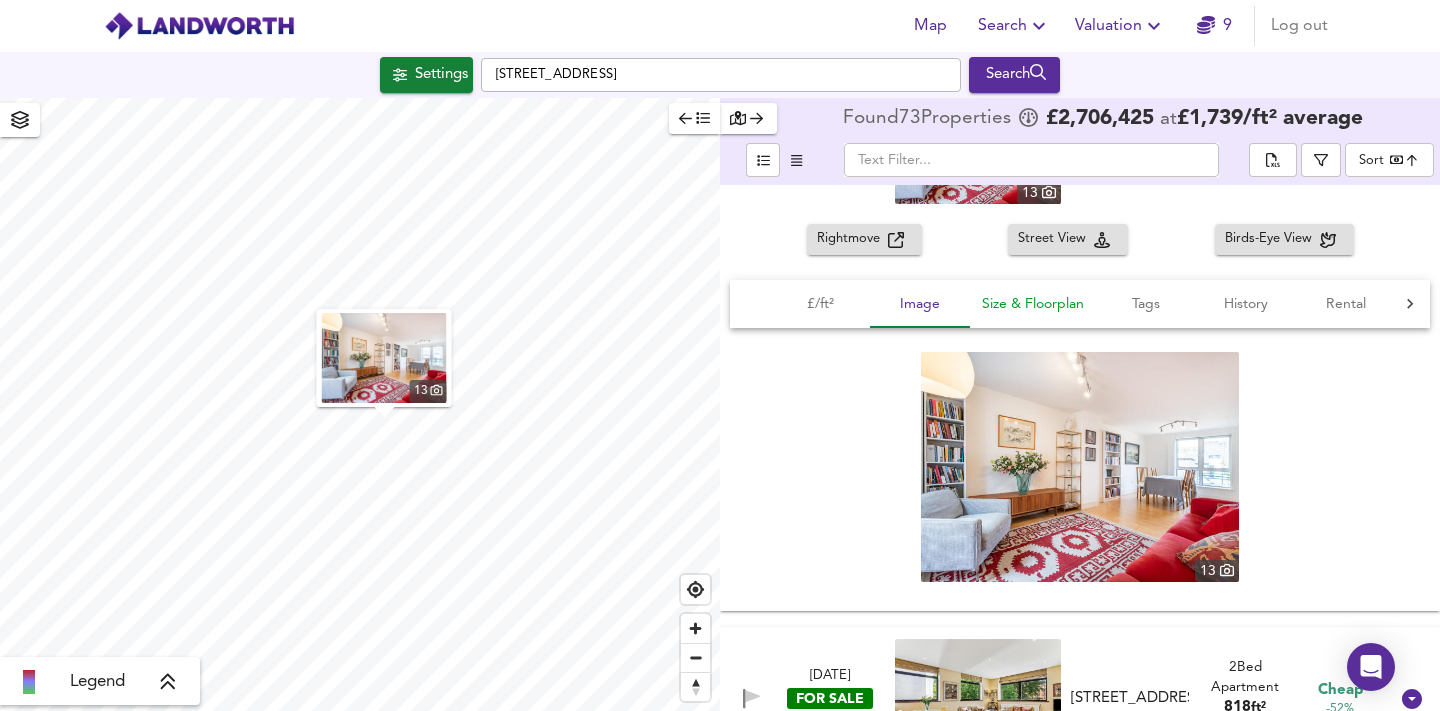 click on "Size & Floorplan" at bounding box center (1033, 304) 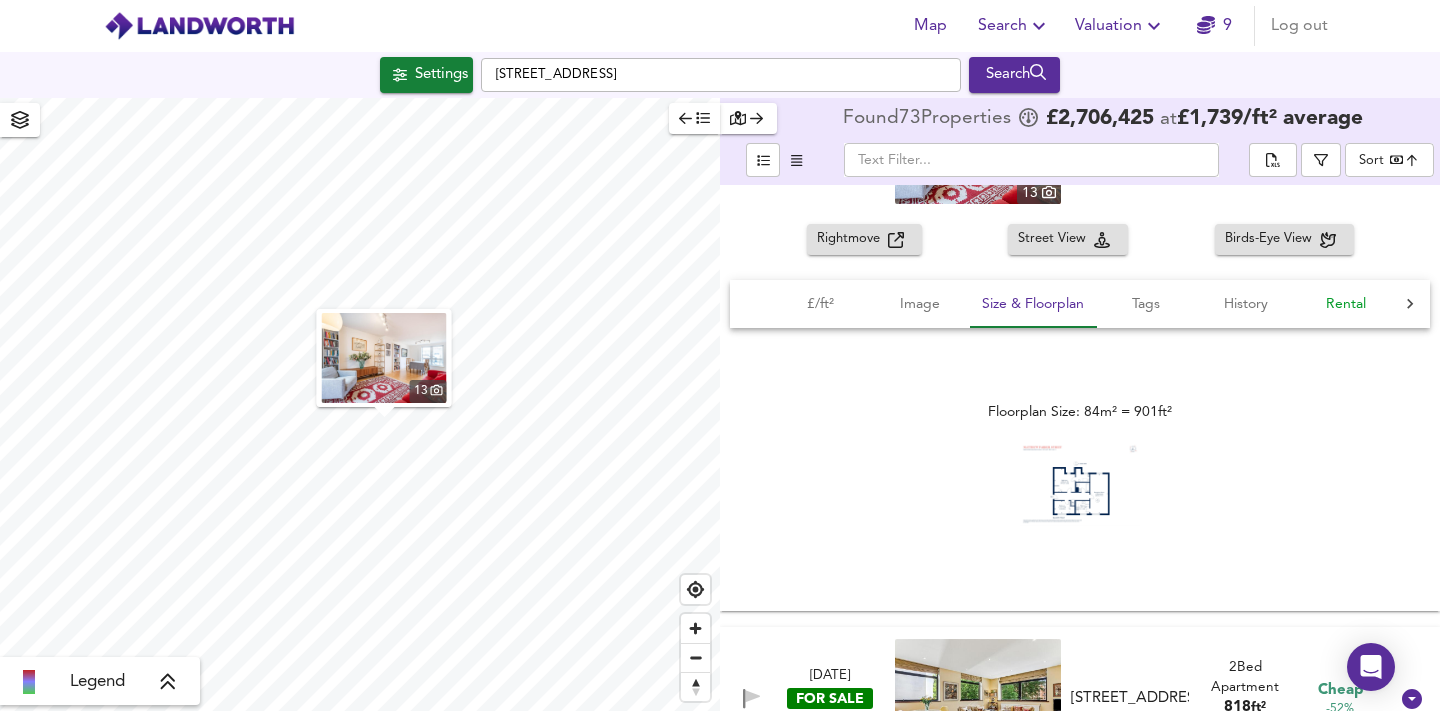 click on "Rental" at bounding box center (1346, 304) 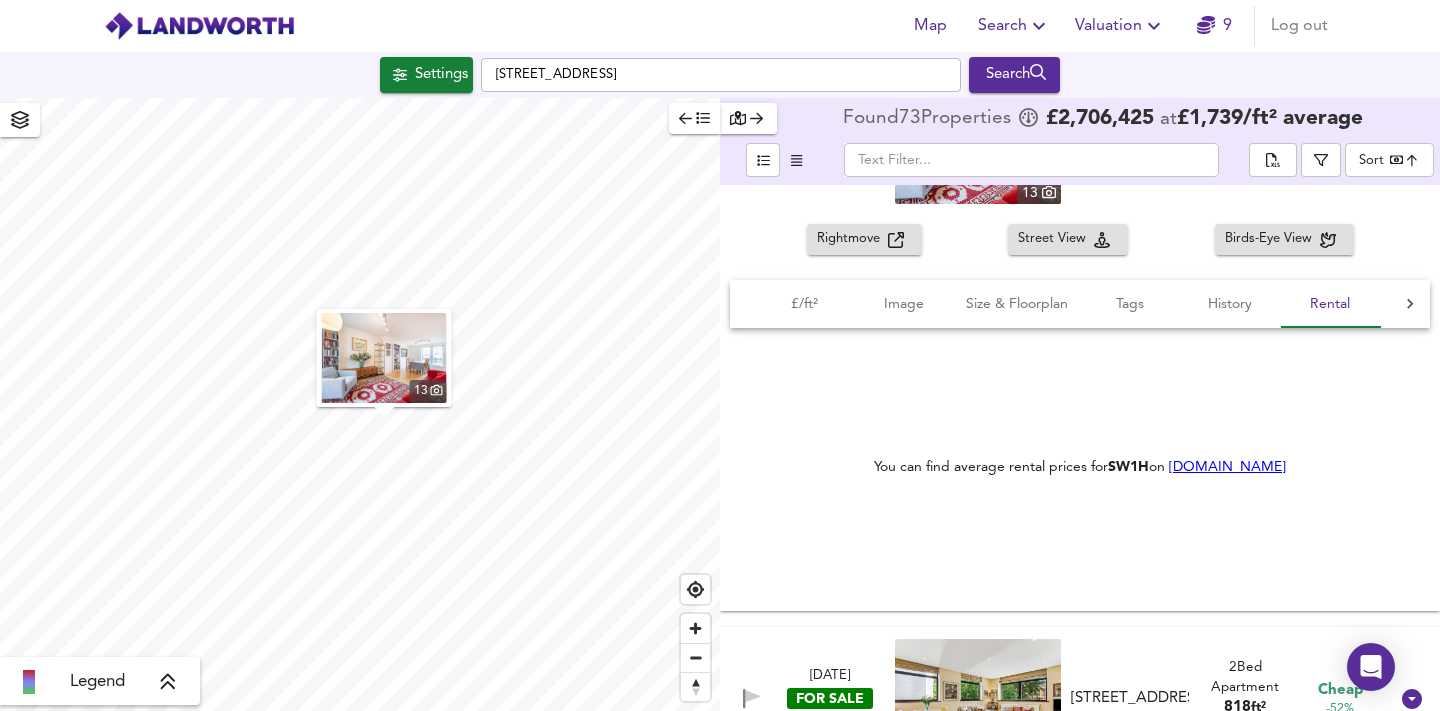 scroll, scrollTop: 0, scrollLeft: 16, axis: horizontal 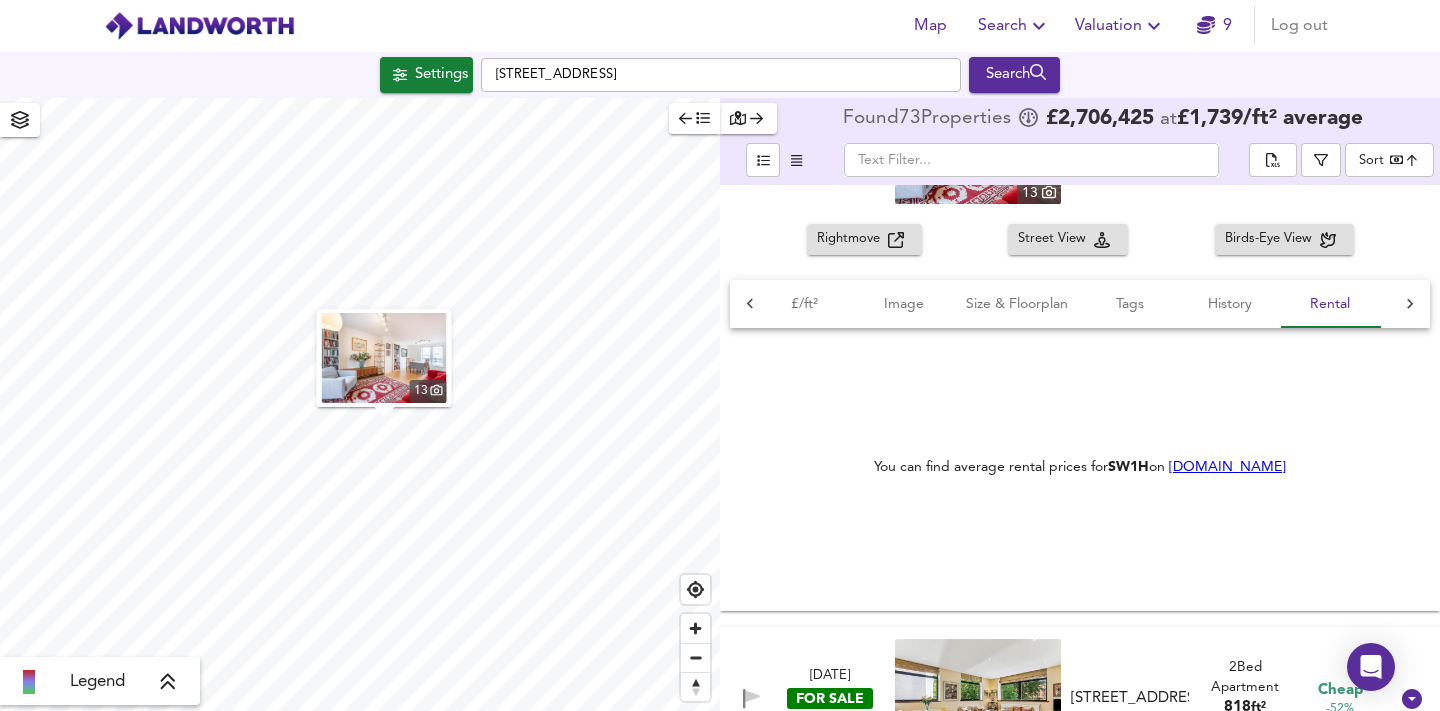 click 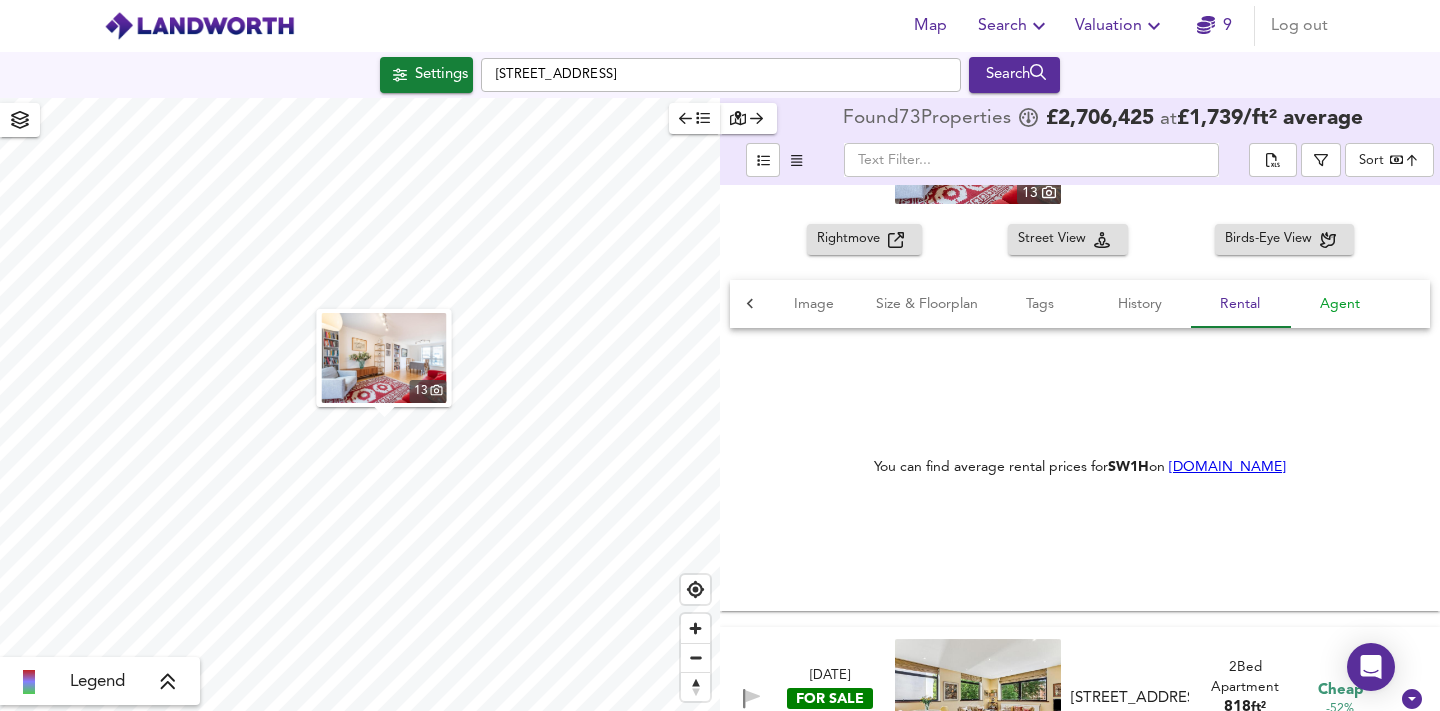 click on "Agent" at bounding box center [1340, 304] 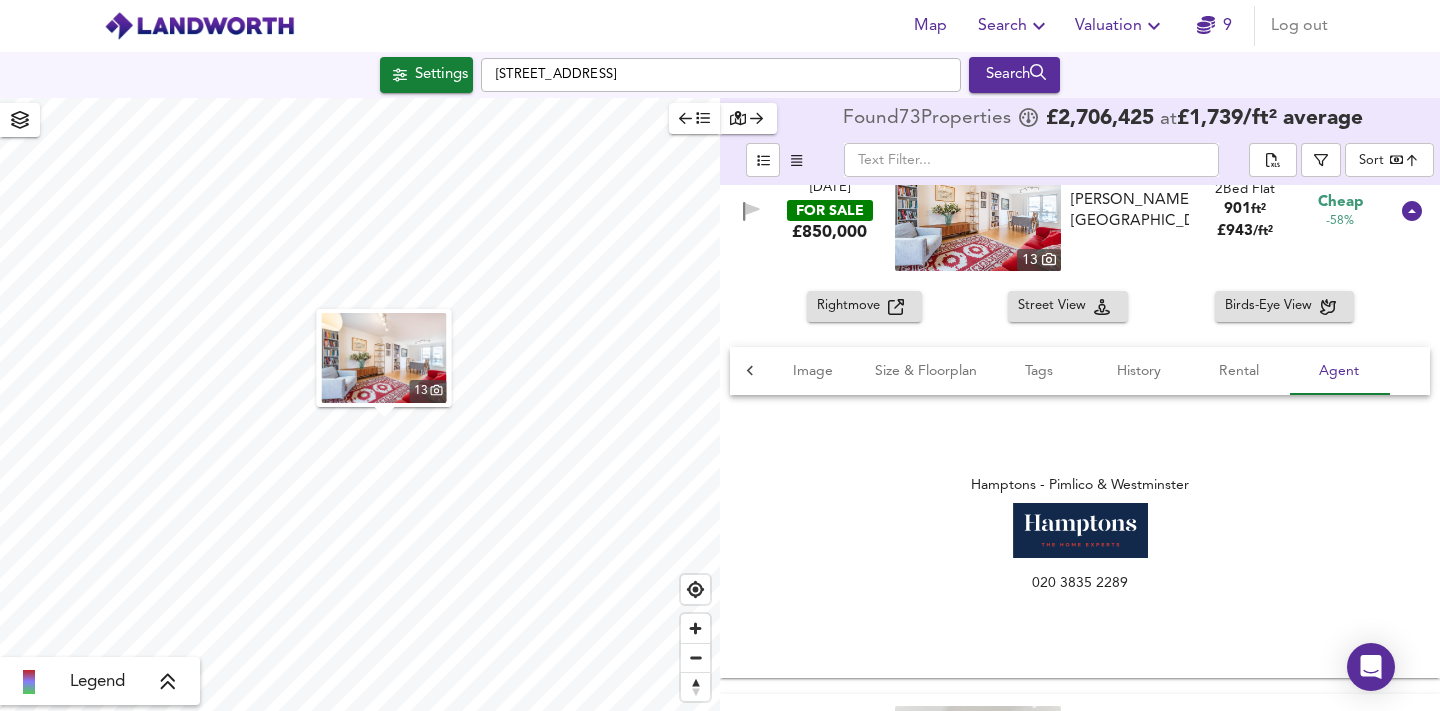 scroll, scrollTop: 0, scrollLeft: 0, axis: both 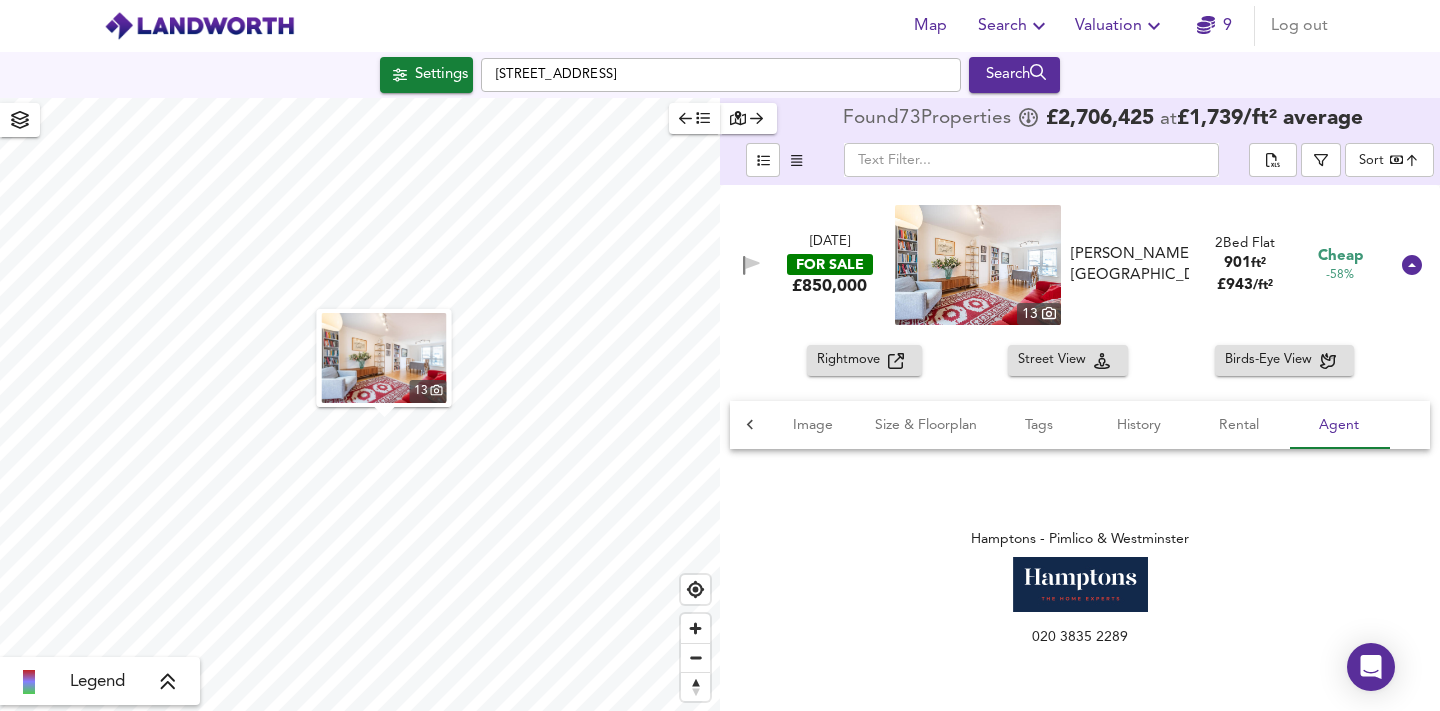 click at bounding box center (199, 26) 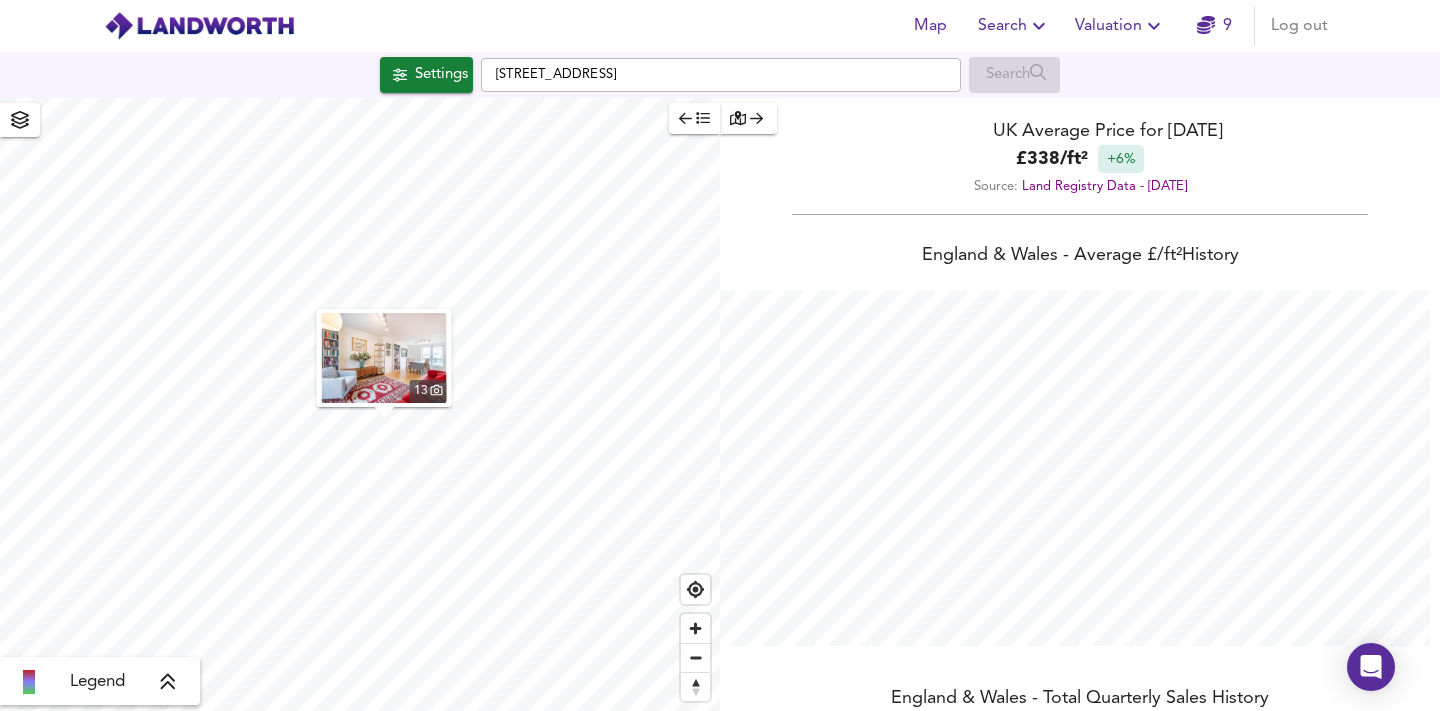 click at bounding box center (199, 26) 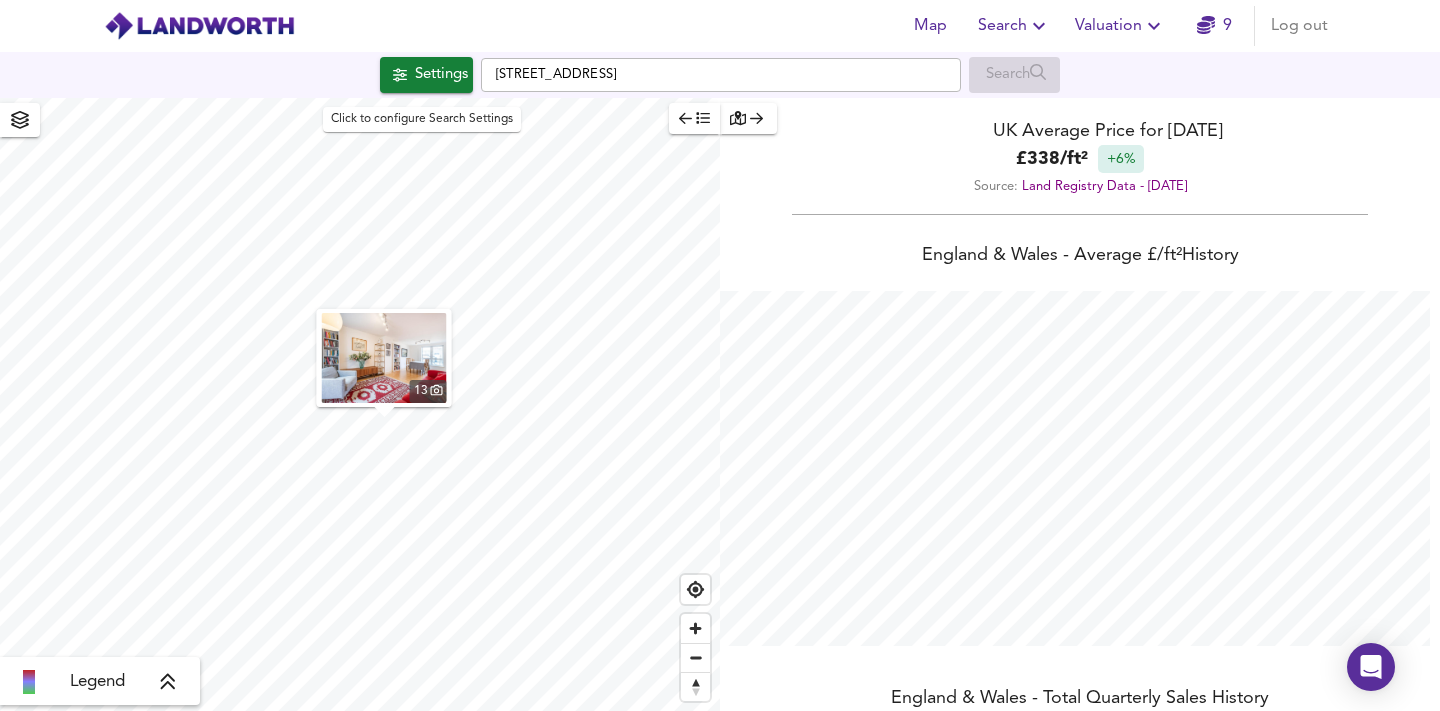 click on "Settings" at bounding box center [441, 75] 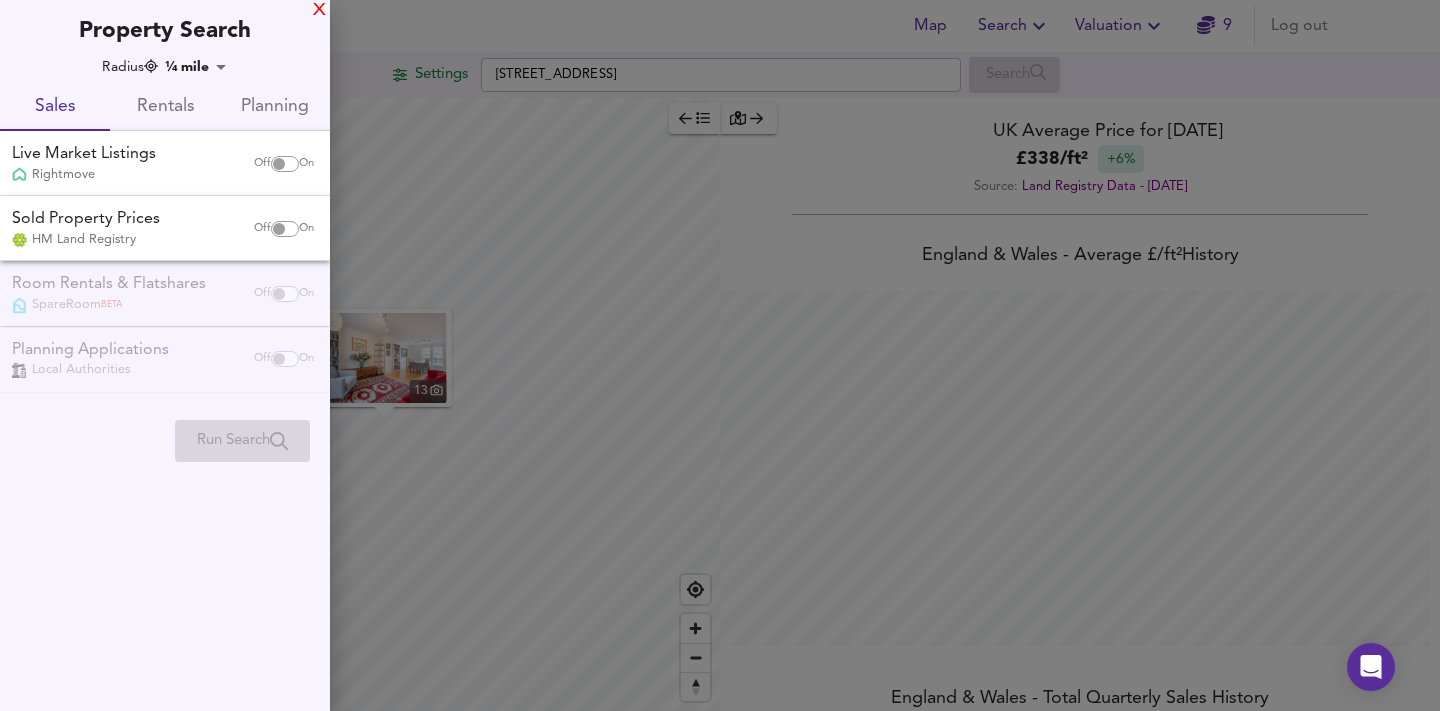 click on "X" at bounding box center [319, 11] 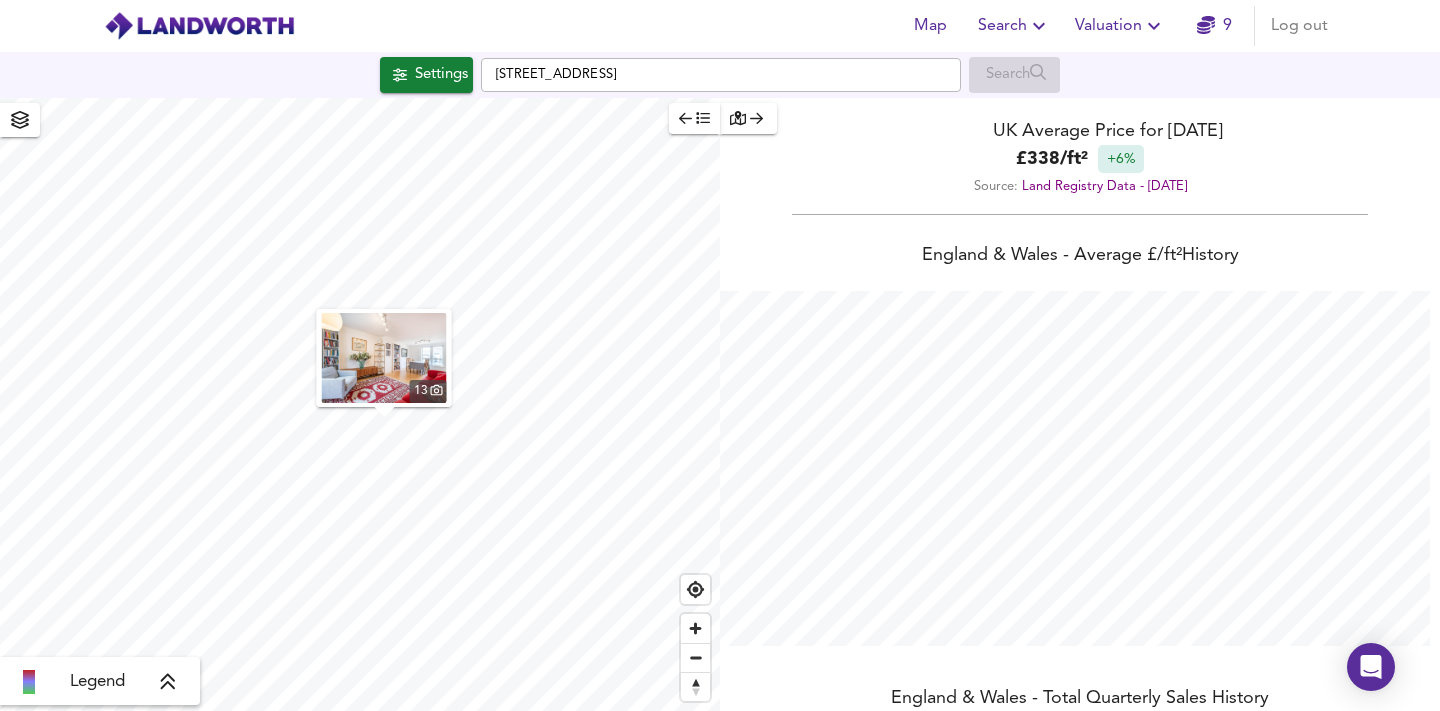 click 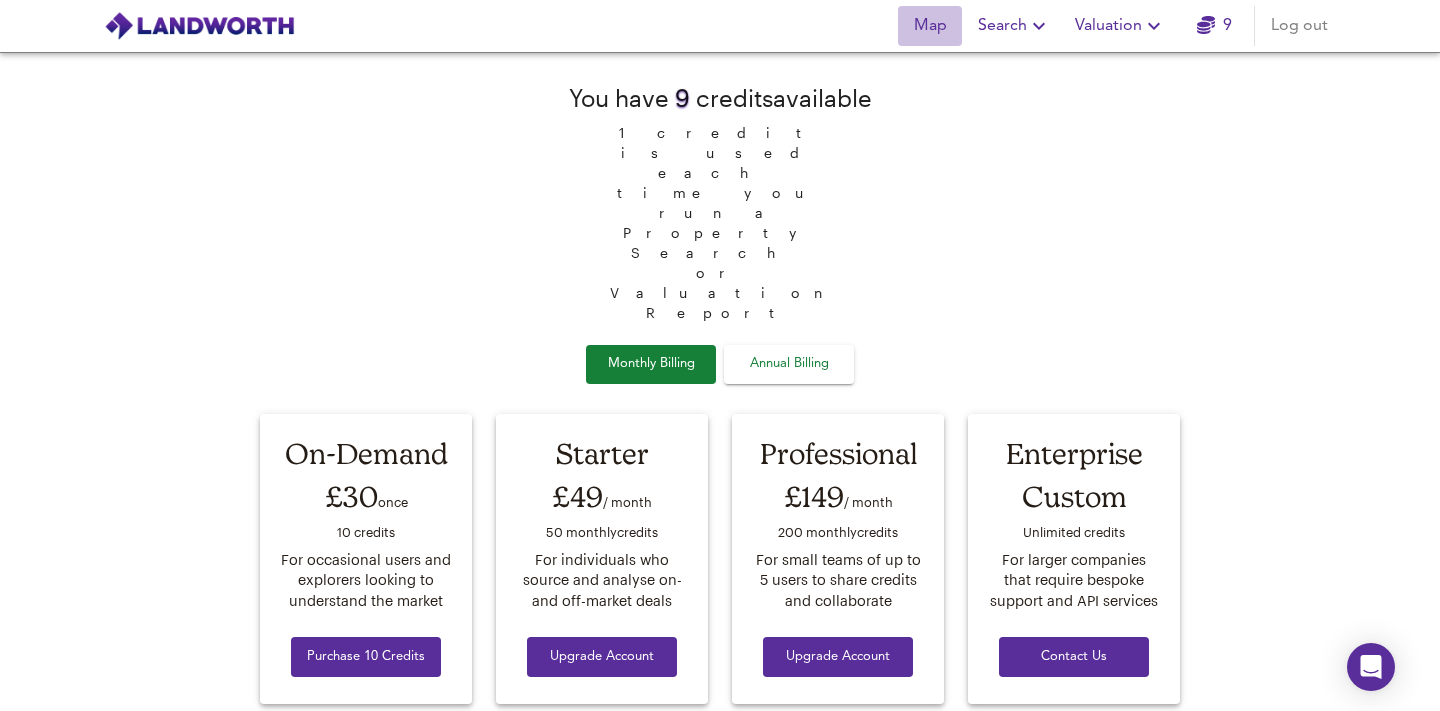 click on "Map" at bounding box center [930, 26] 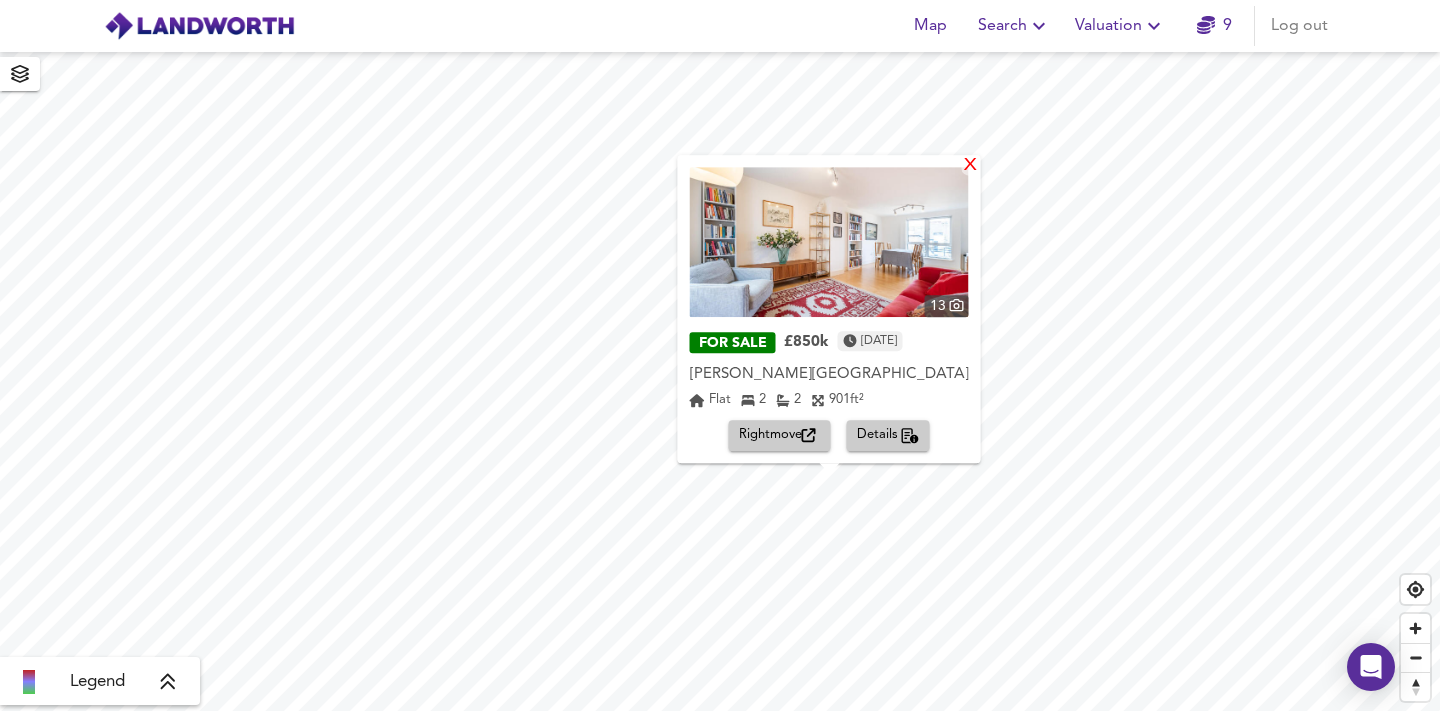 click on "X" at bounding box center [970, 166] 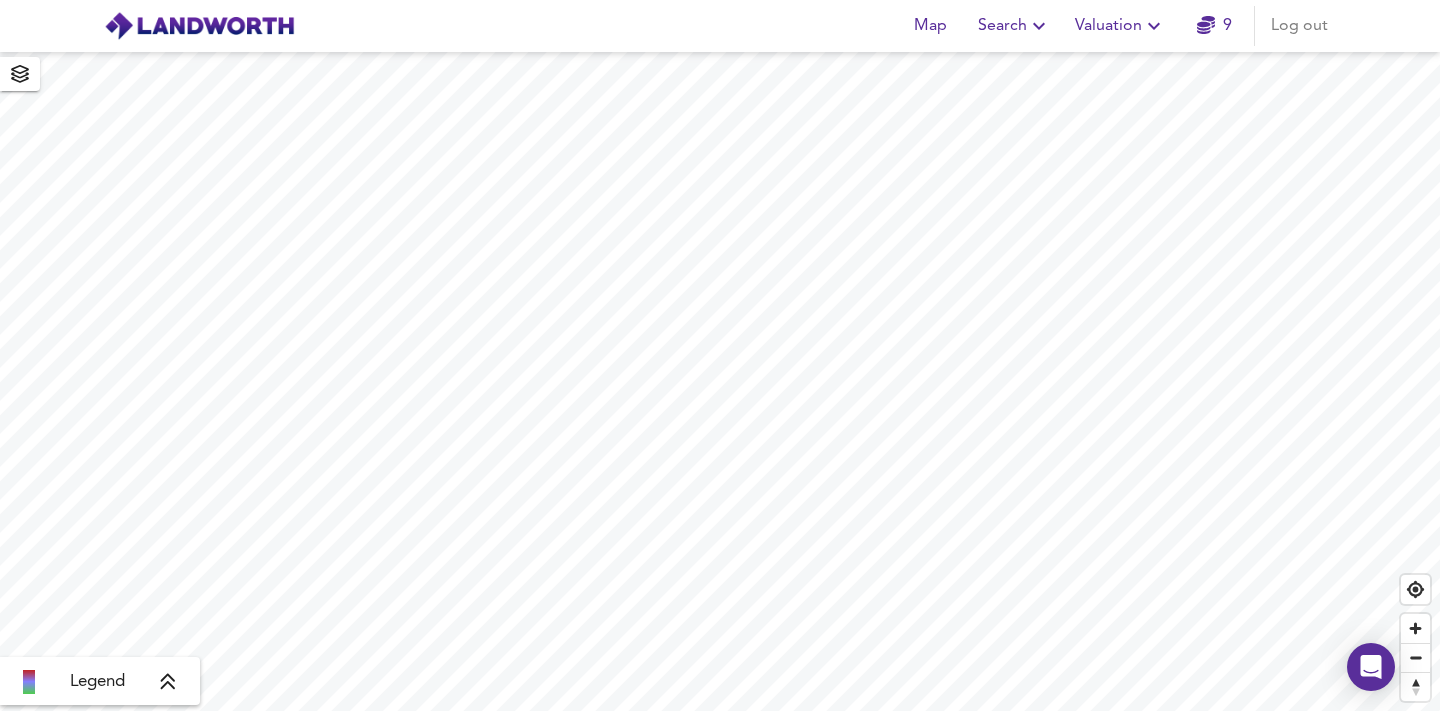 click on "Search" at bounding box center (1014, 26) 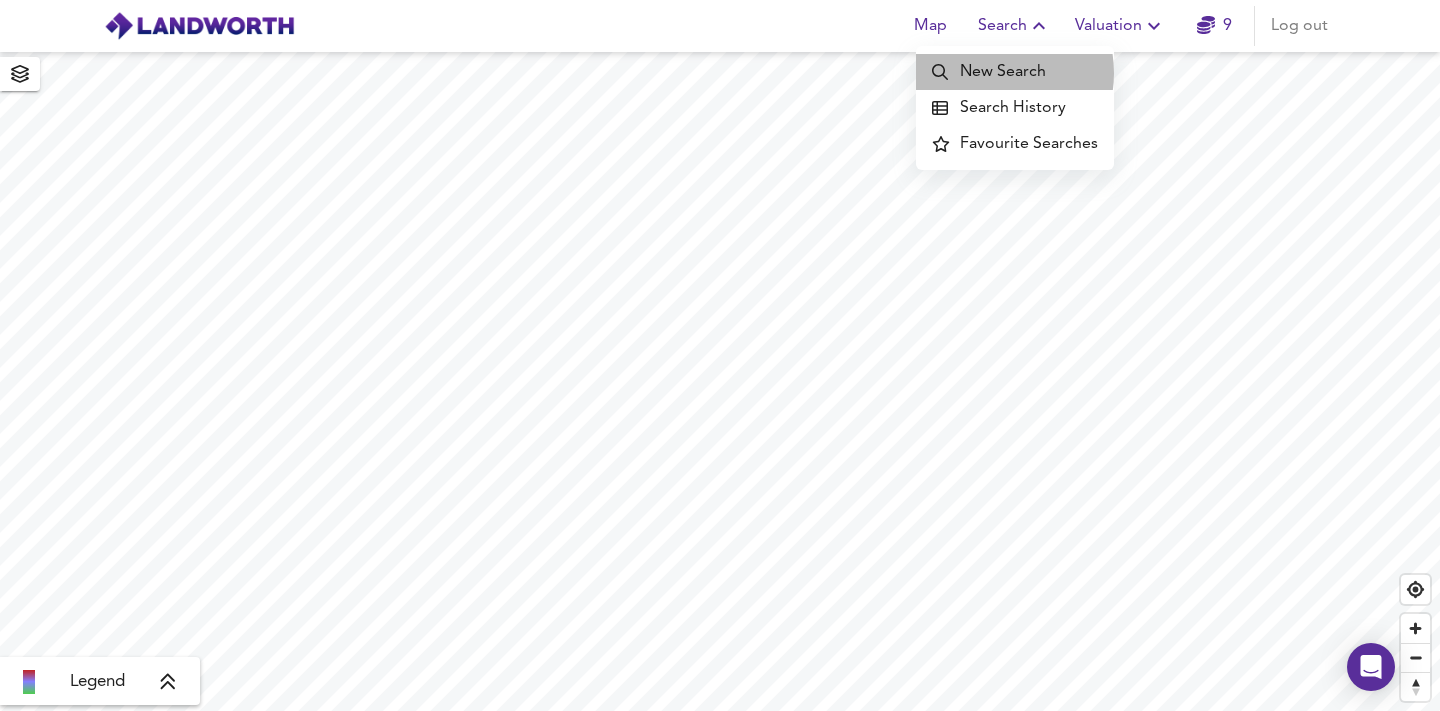 click on "New Search" at bounding box center (1015, 72) 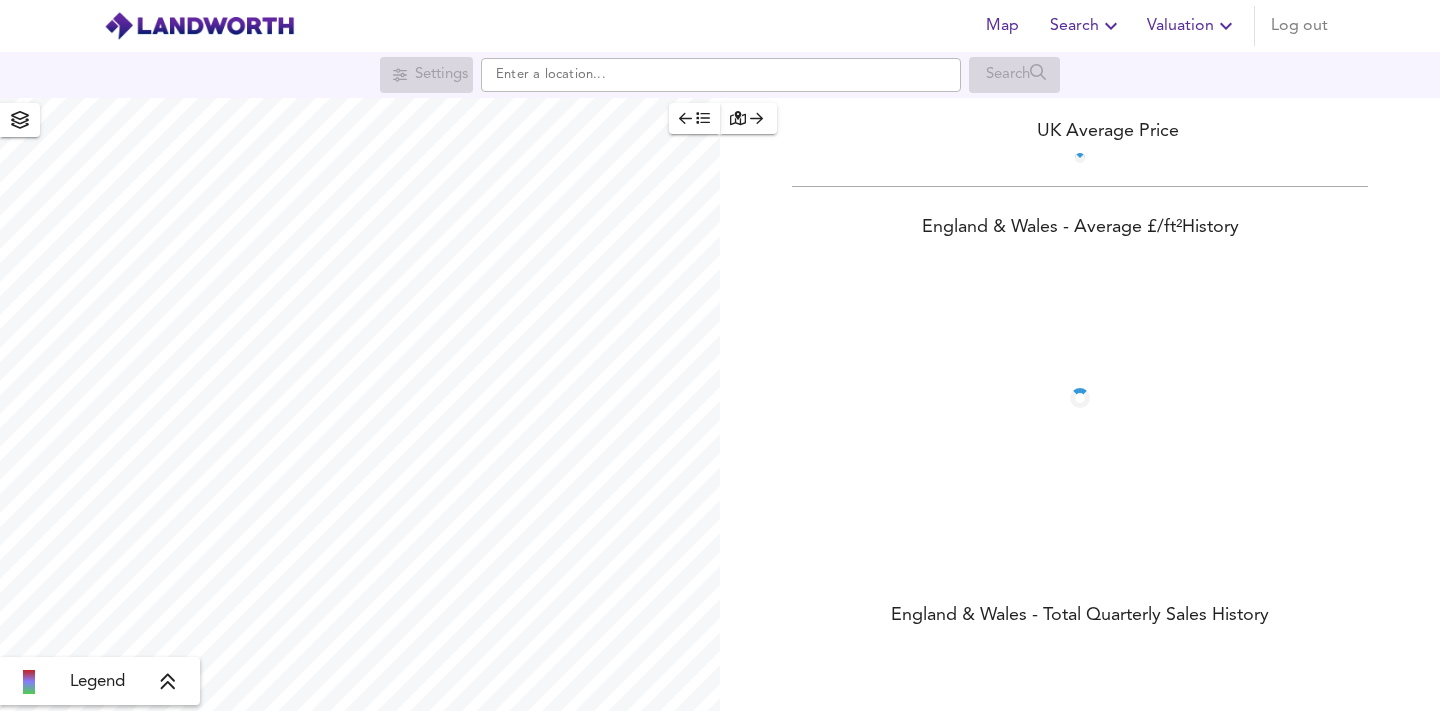scroll, scrollTop: 0, scrollLeft: 0, axis: both 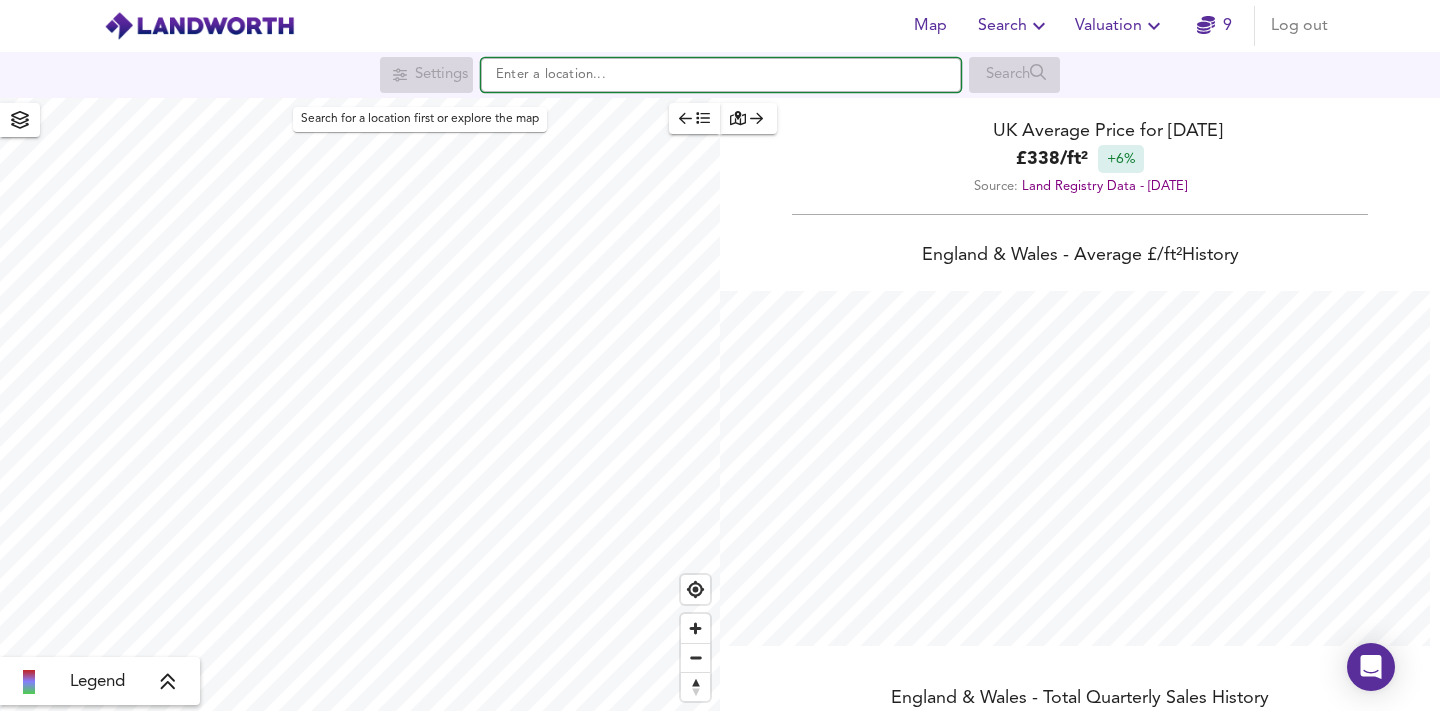 click at bounding box center [721, 75] 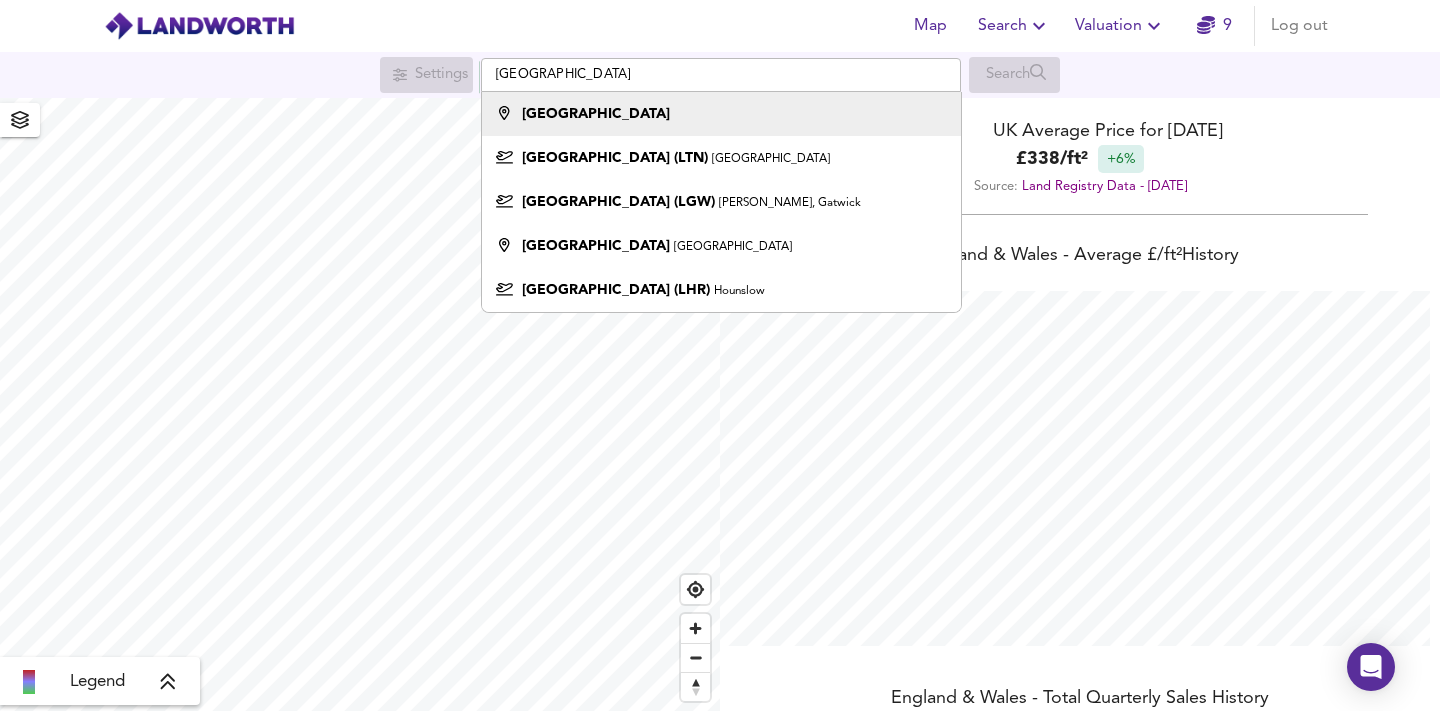click on "London" at bounding box center (596, 114) 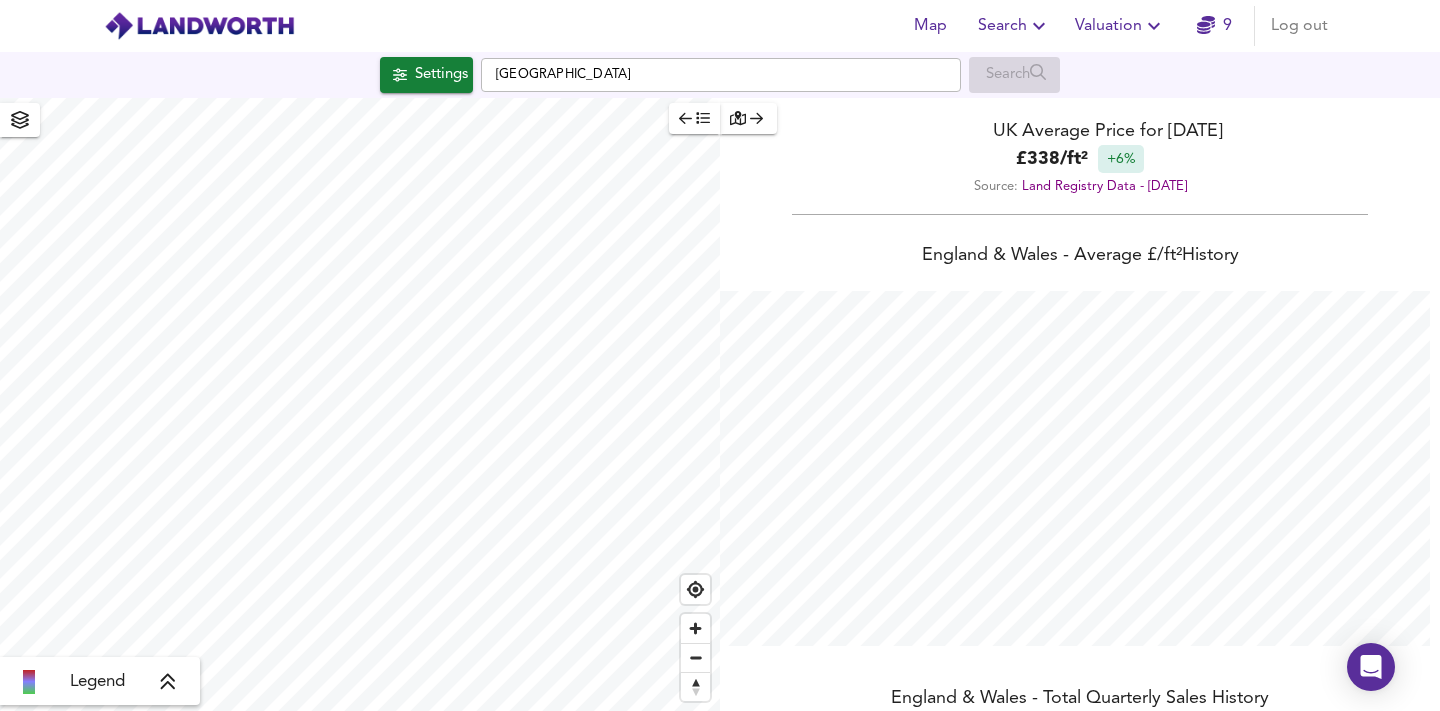 checkbox on "false" 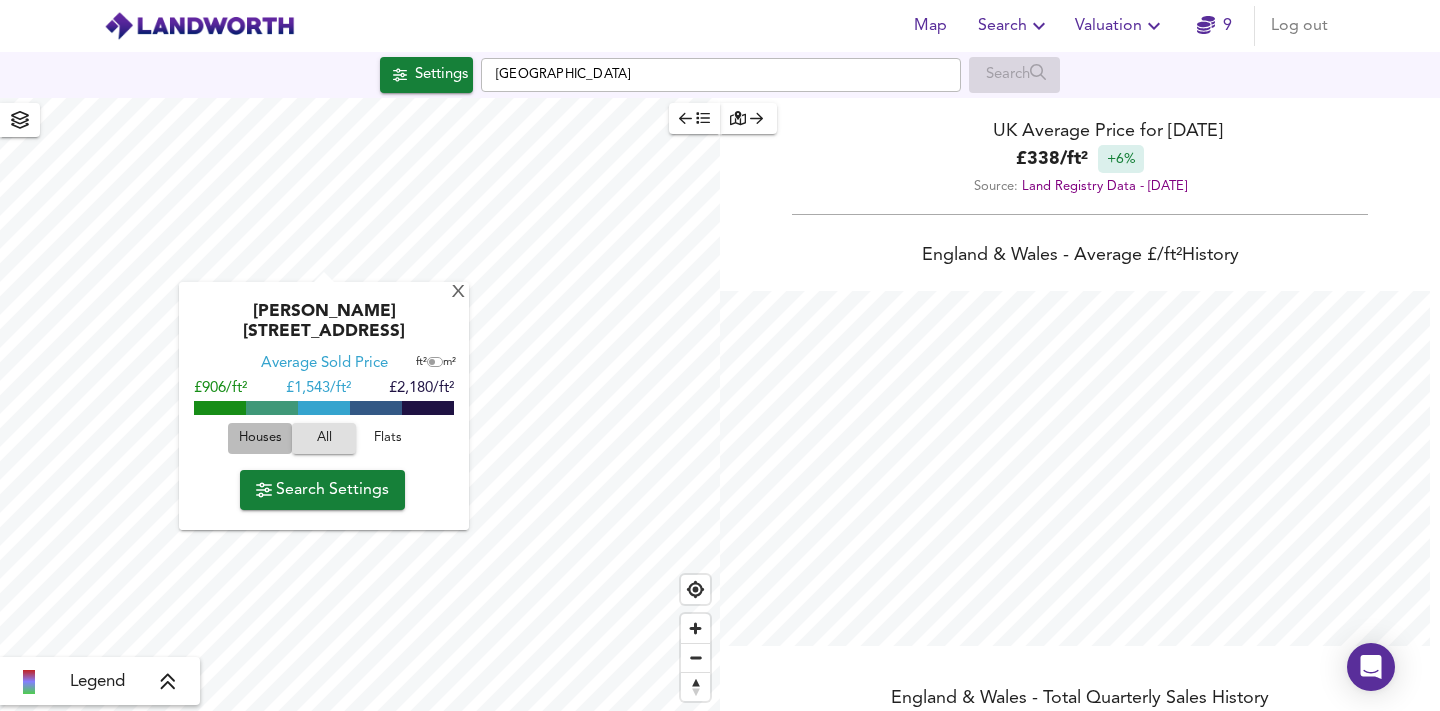 click on "Houses" at bounding box center (260, 438) 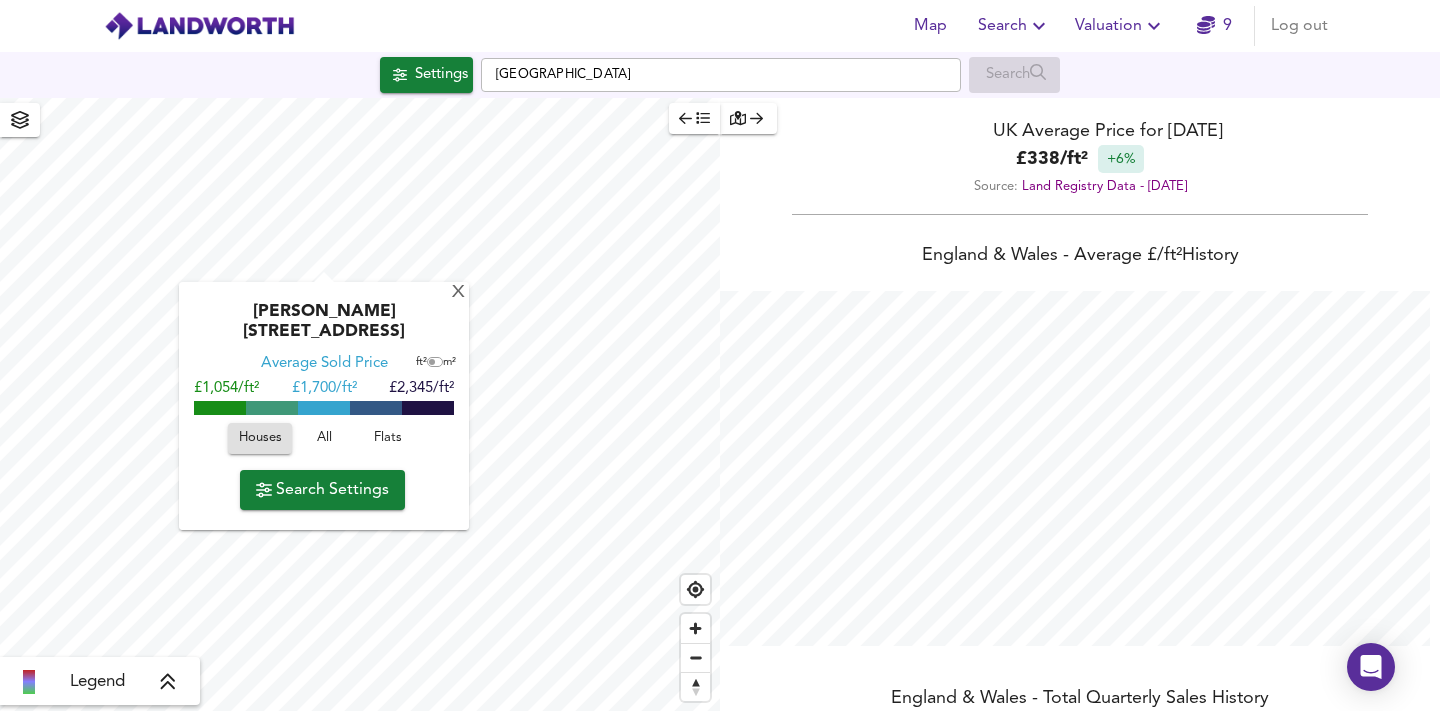 click on "All" at bounding box center (324, 438) 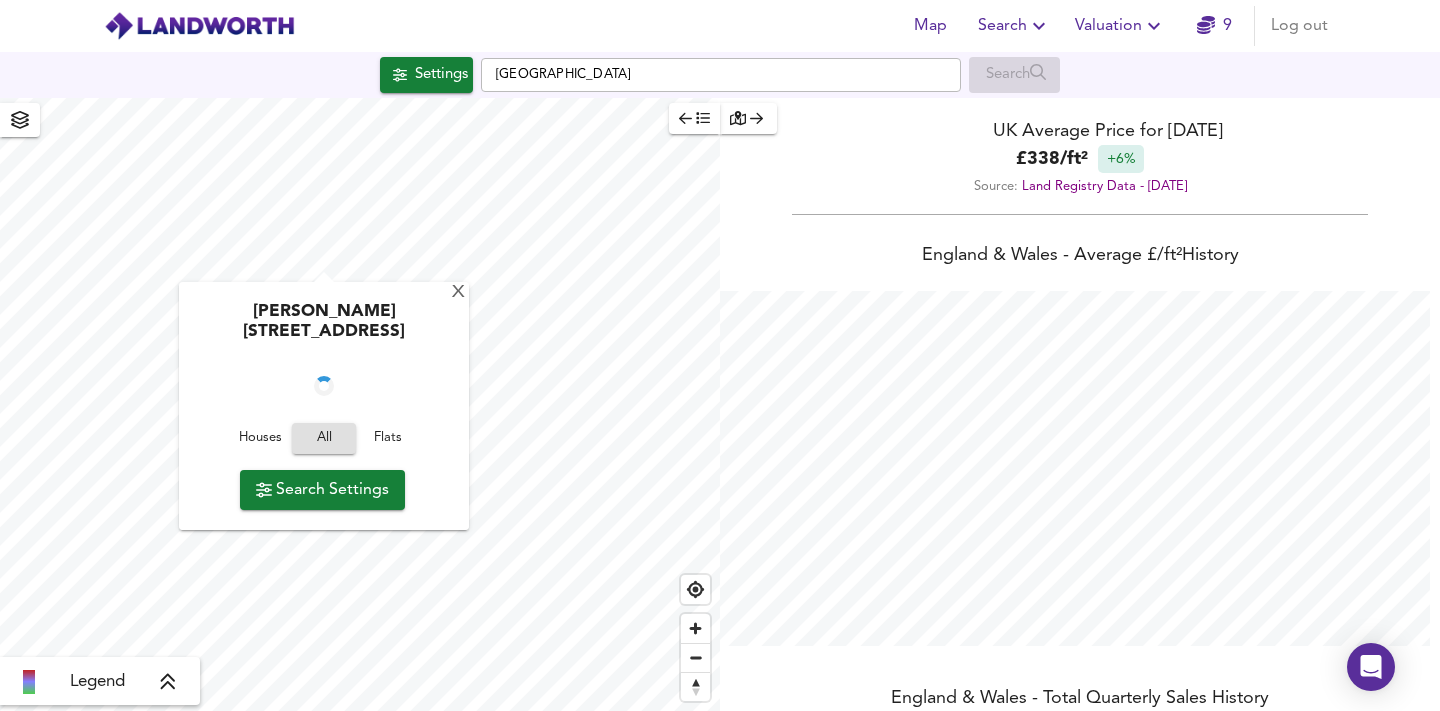 click on "Flats" at bounding box center [388, 438] 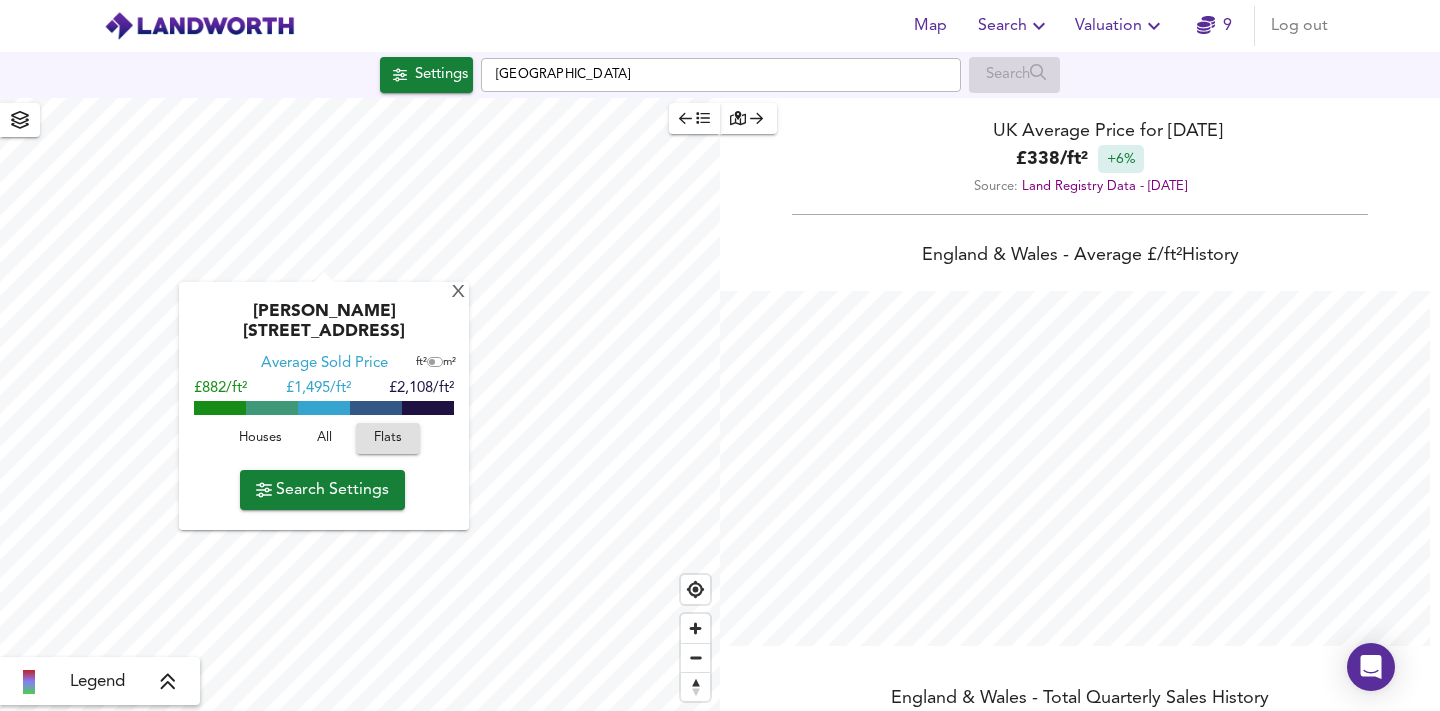 click on "Search Settings" at bounding box center (322, 490) 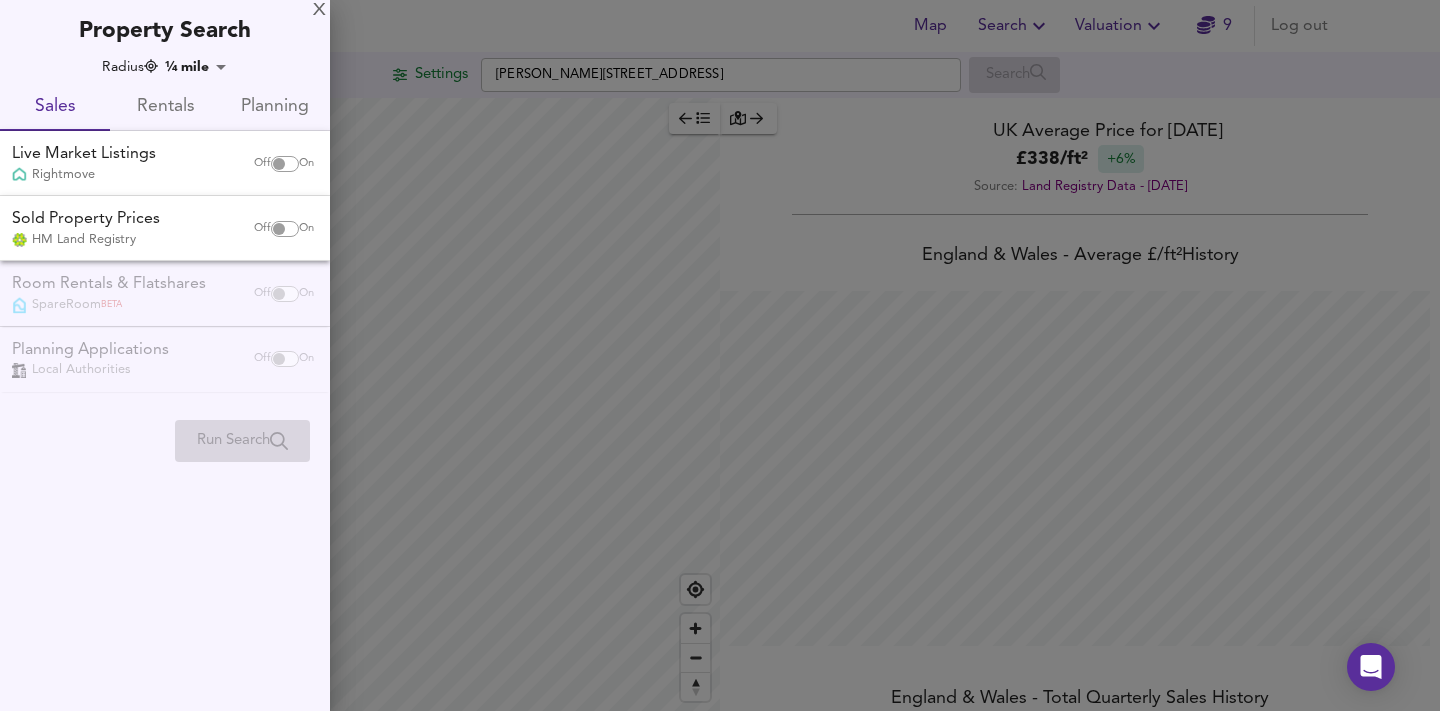 click on "Room Rentals & Flatshares   SpareRoom   BETA Off   On" at bounding box center (165, 293) 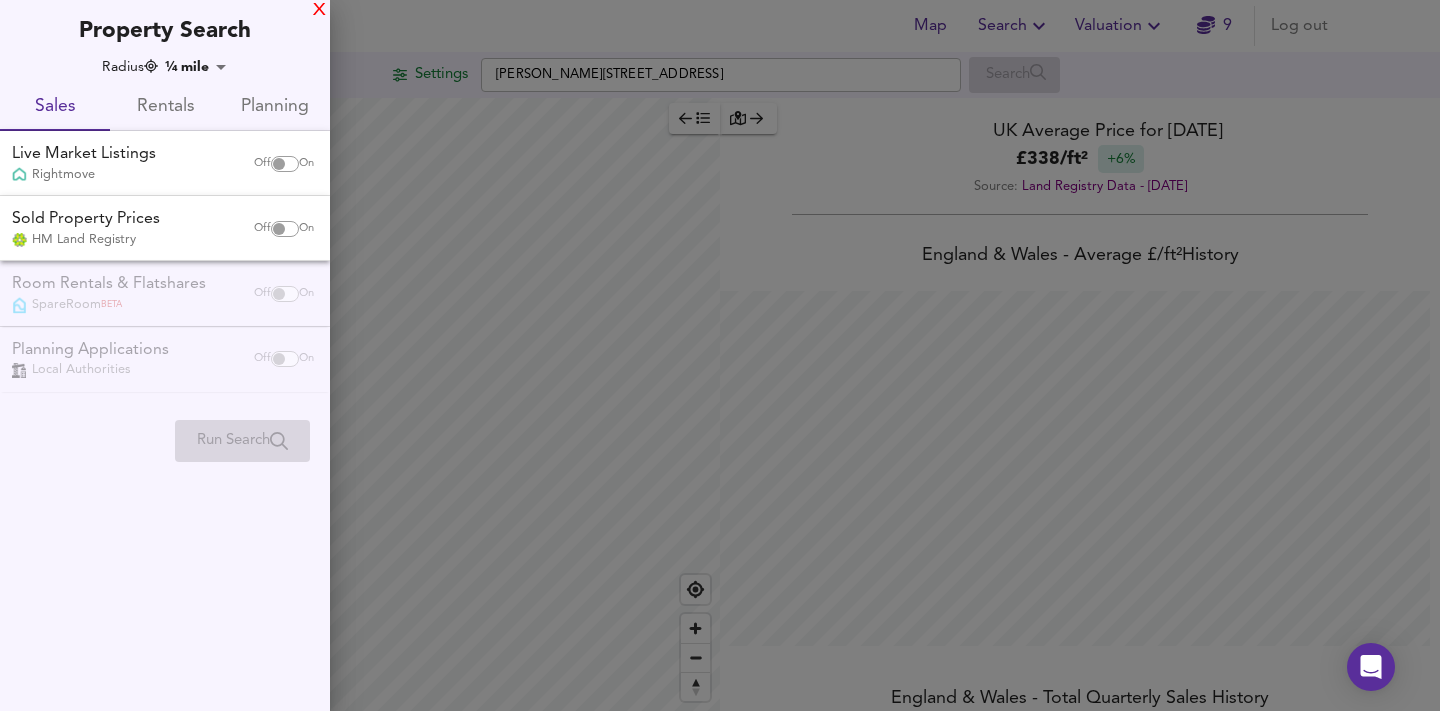 click on "X" at bounding box center [319, 11] 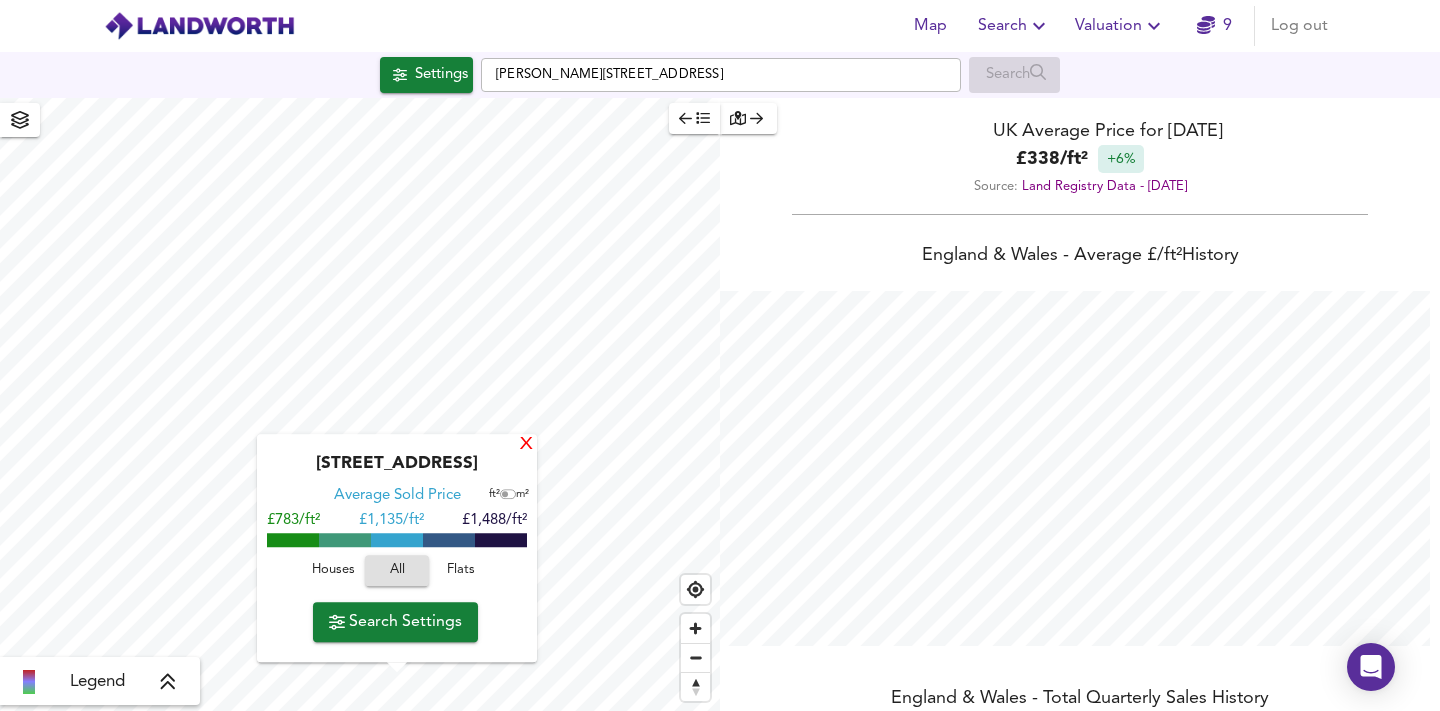 click on "X" at bounding box center (526, 445) 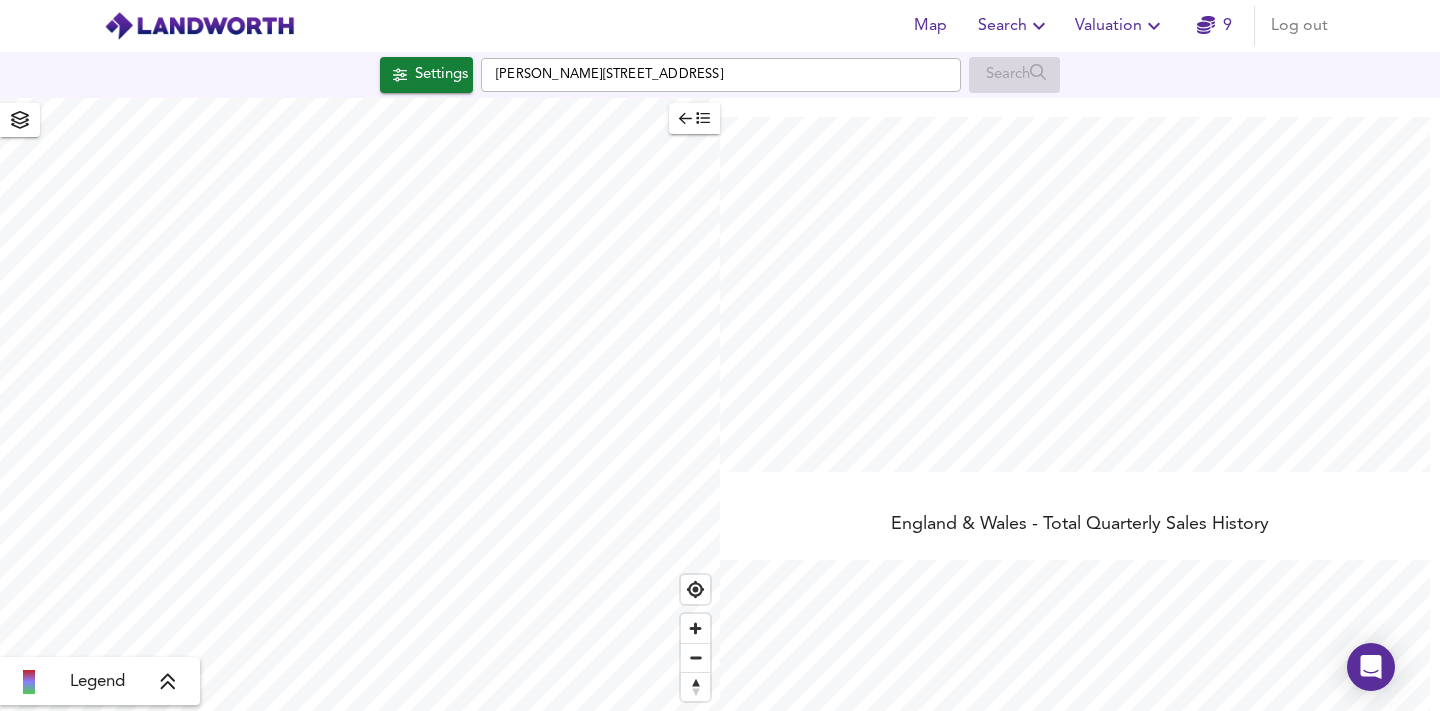 scroll, scrollTop: 175, scrollLeft: 0, axis: vertical 